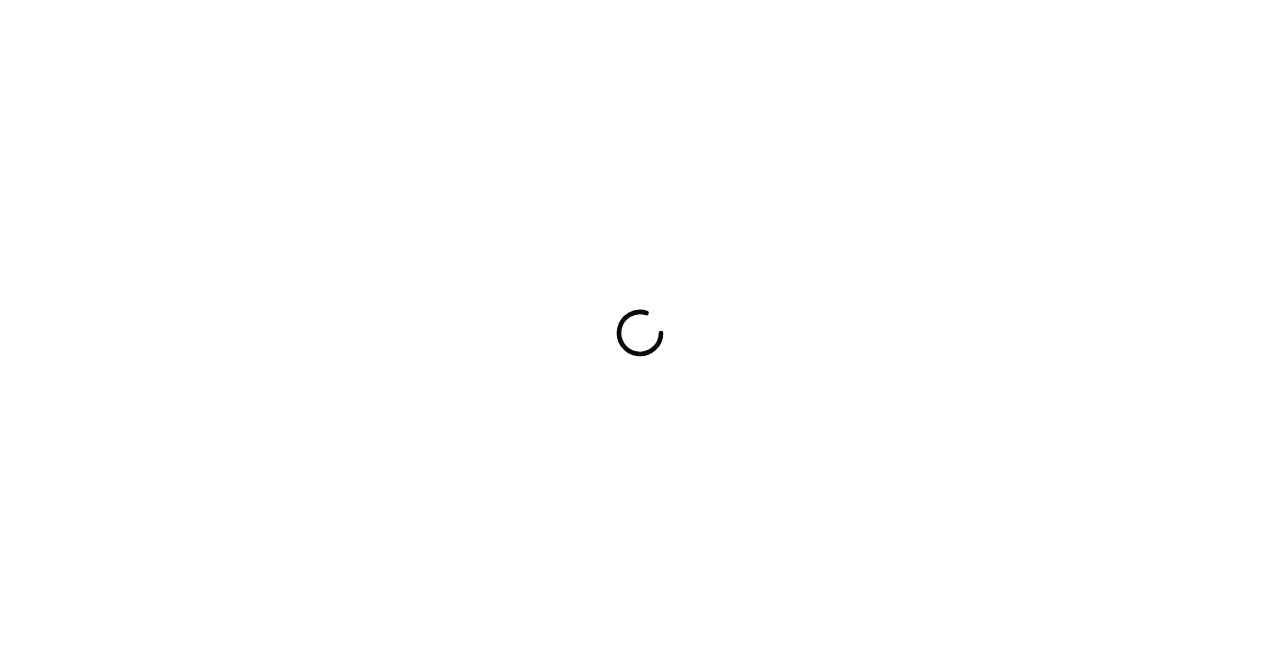 scroll, scrollTop: 0, scrollLeft: 0, axis: both 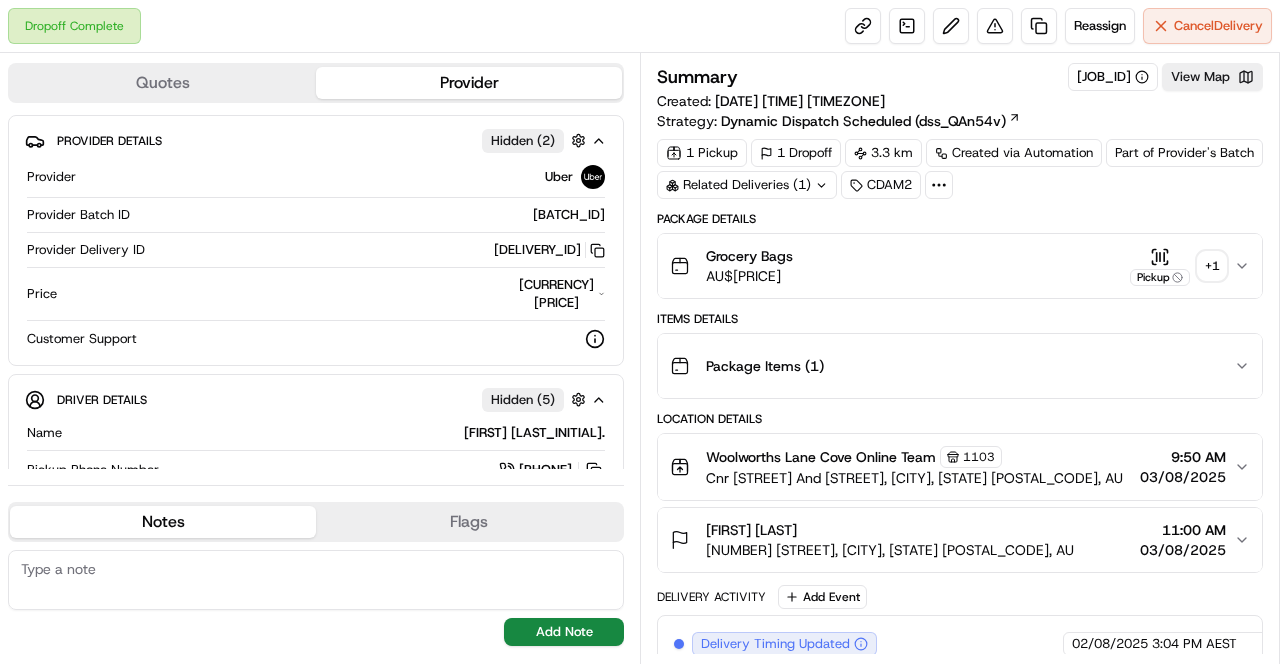 click on "+ 1" at bounding box center [1212, 266] 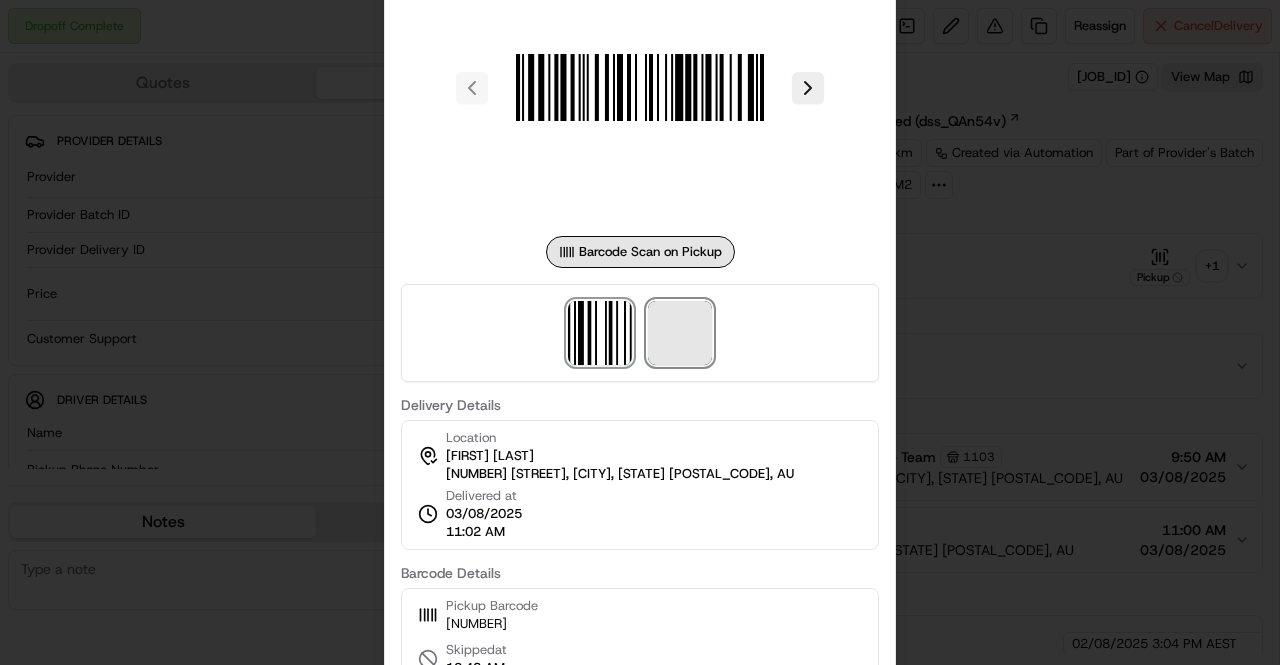 click at bounding box center (680, 333) 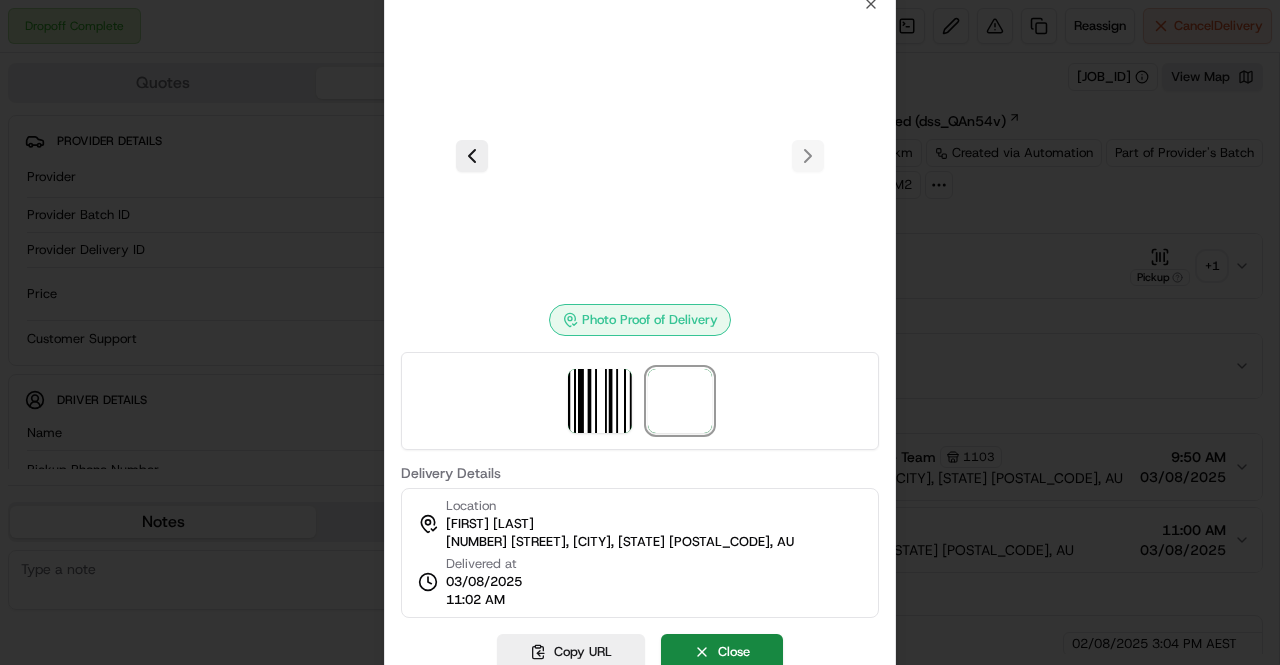 click at bounding box center [640, 332] 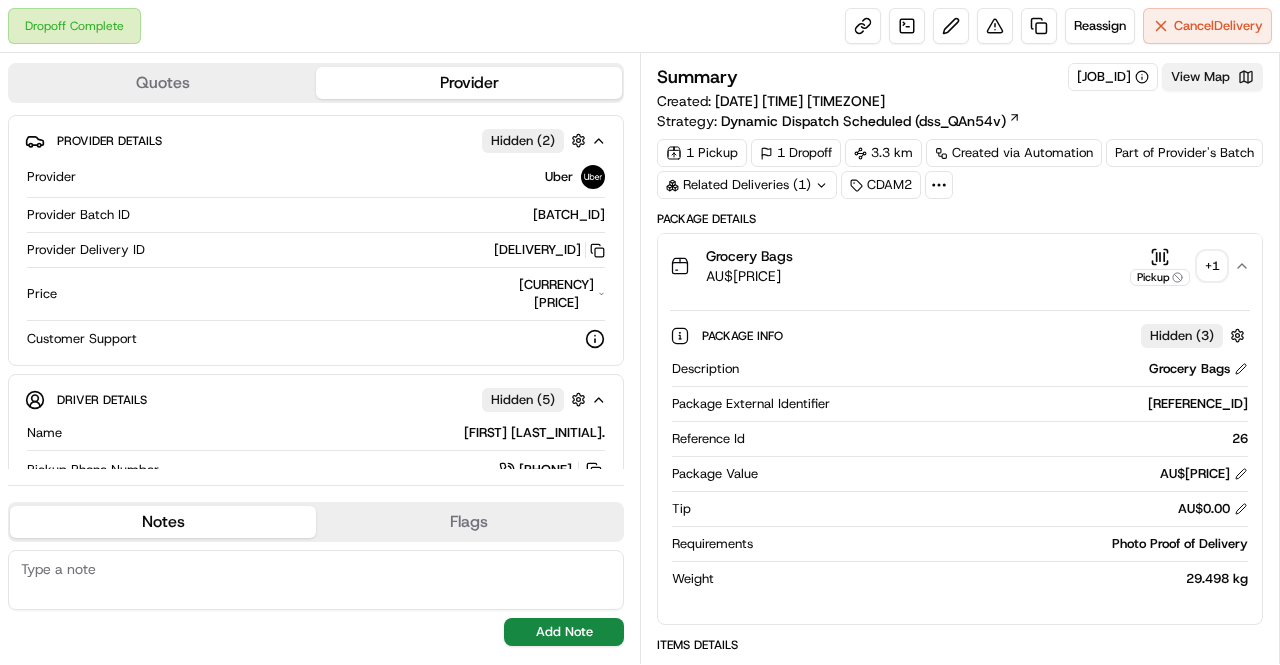 click on "View Map" at bounding box center [1212, 77] 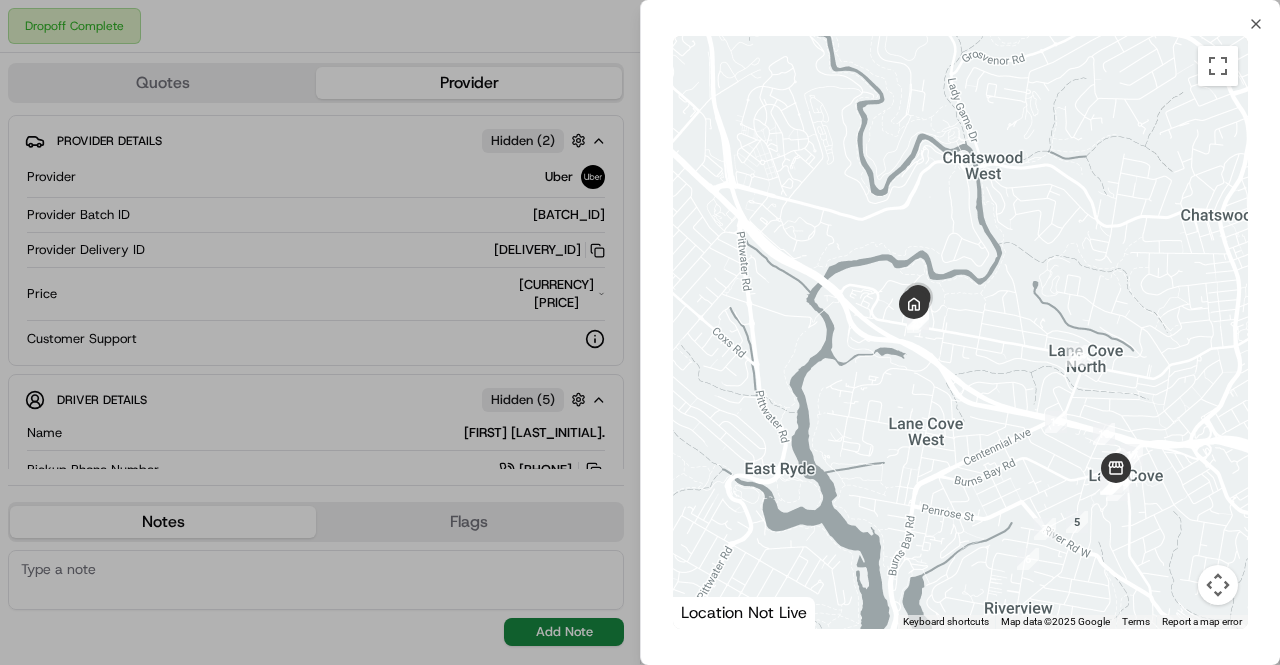 drag, startPoint x: 842, startPoint y: 137, endPoint x: 1007, endPoint y: 332, distance: 255.4408 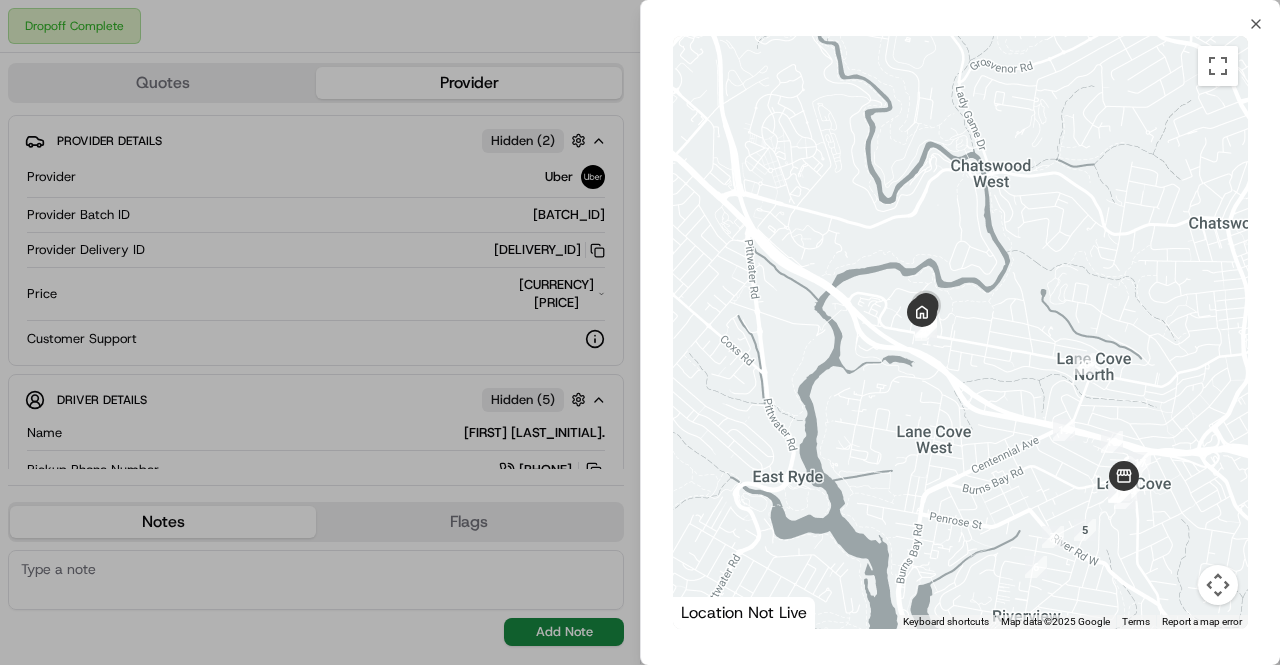 click at bounding box center [1218, 585] 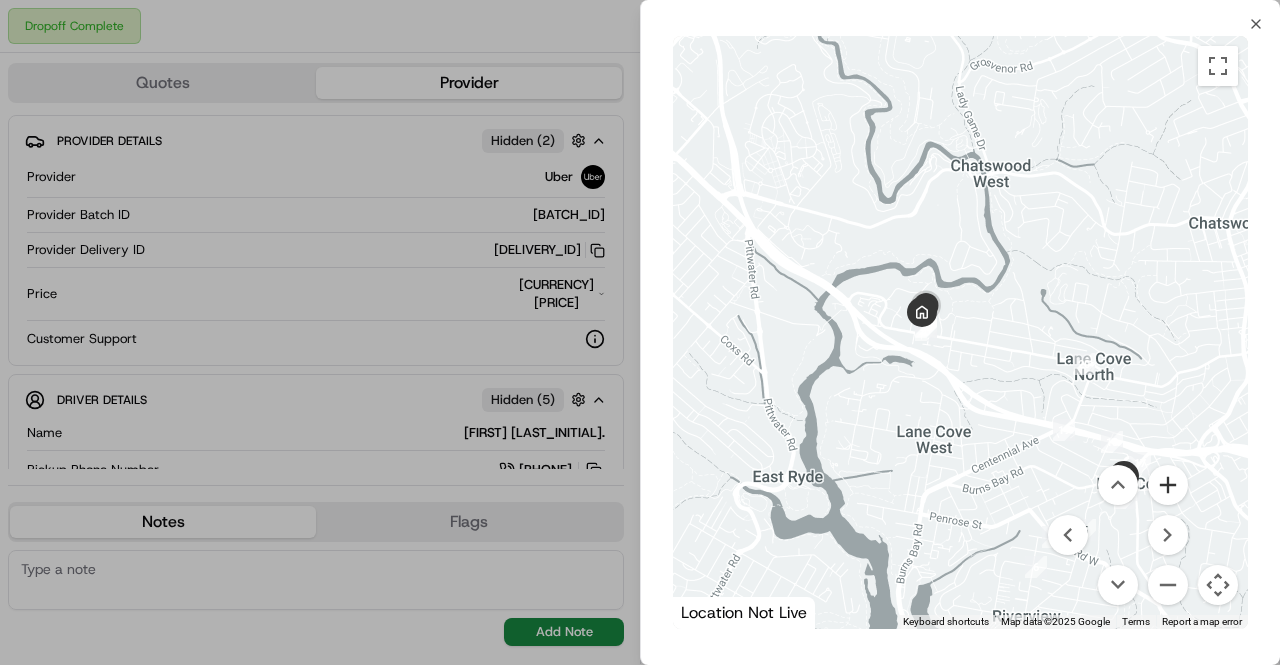 click at bounding box center [1168, 485] 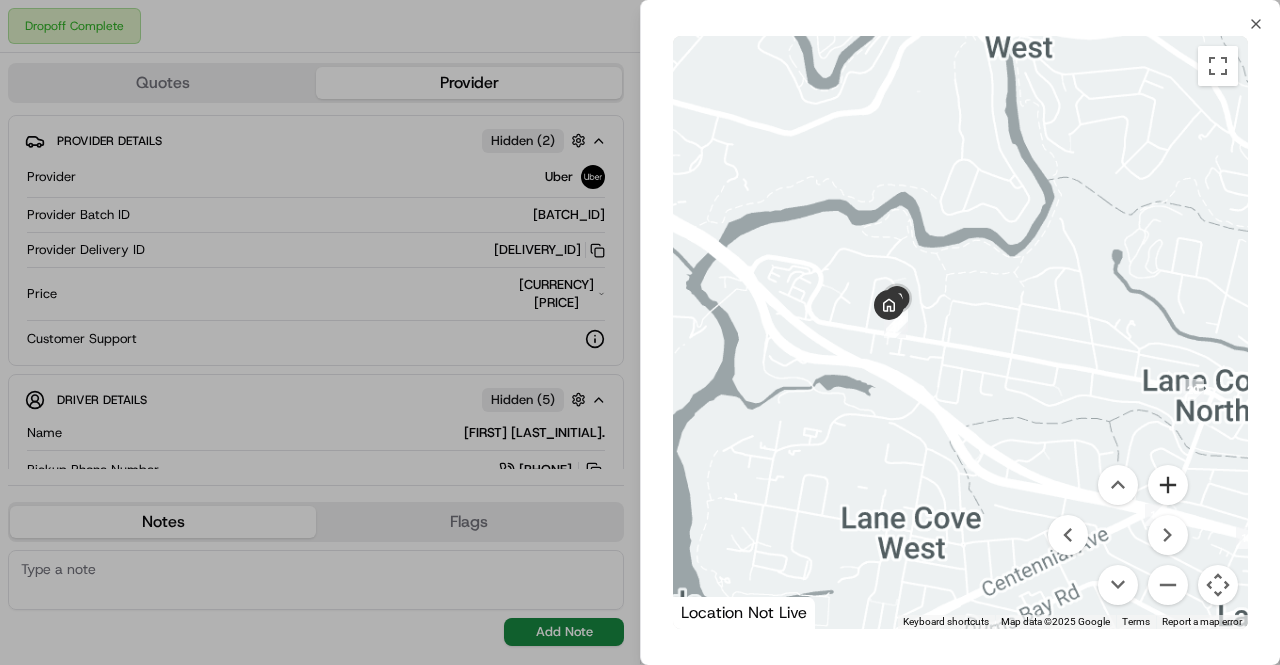 click at bounding box center [1168, 485] 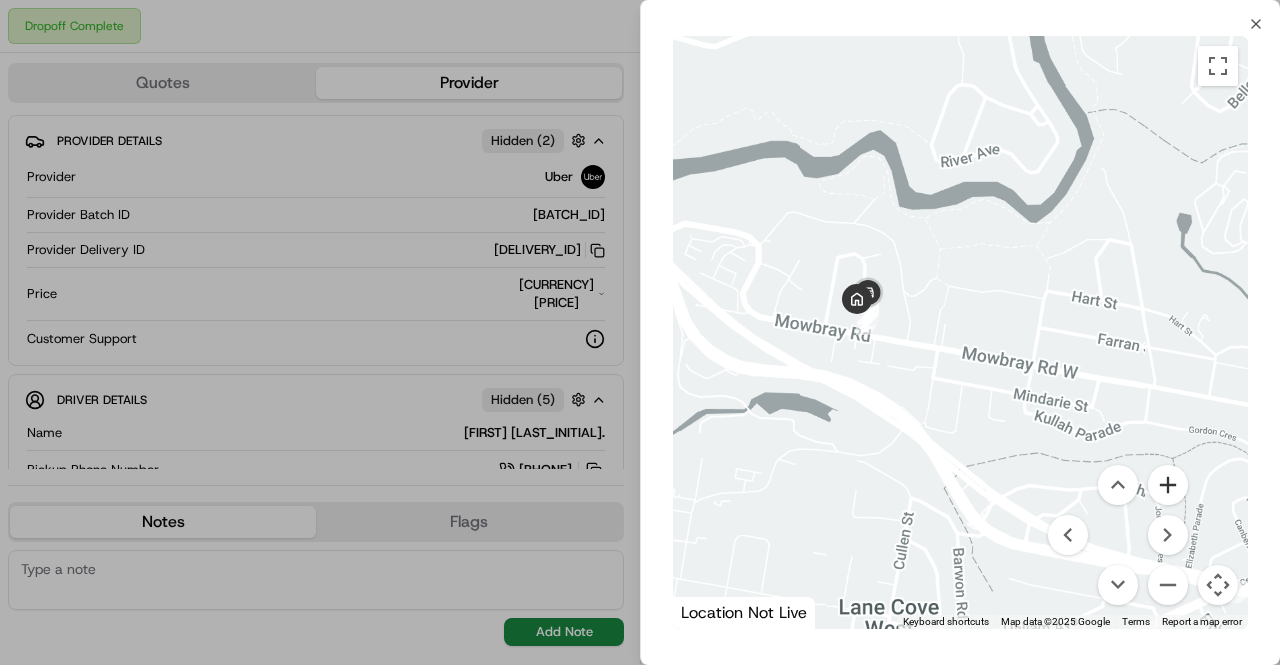 click at bounding box center [1168, 485] 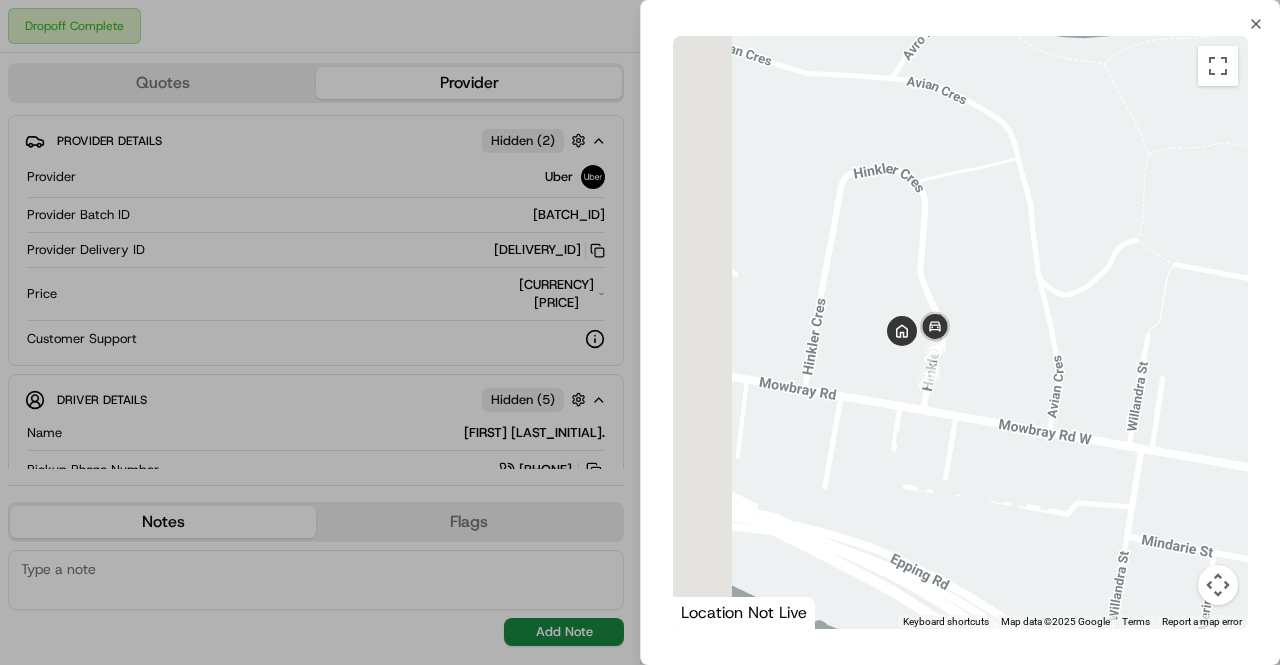 drag, startPoint x: 815, startPoint y: 286, endPoint x: 1103, endPoint y: 389, distance: 305.86435 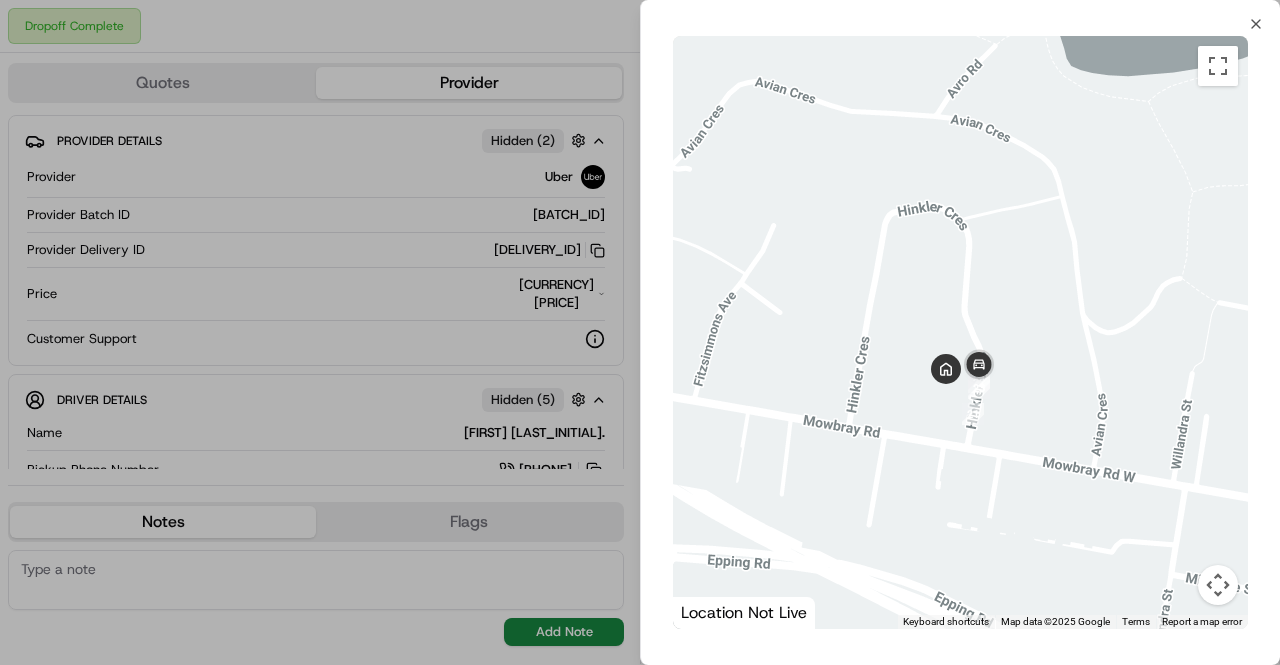 click at bounding box center (1218, 585) 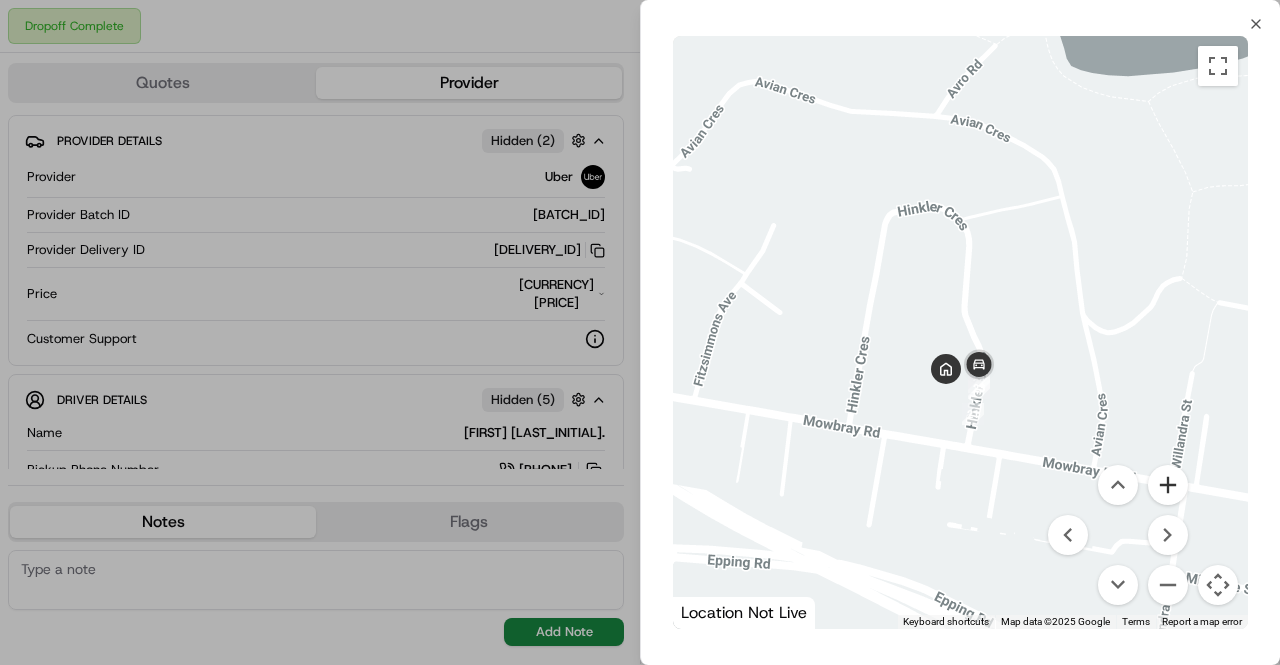 click at bounding box center (1168, 485) 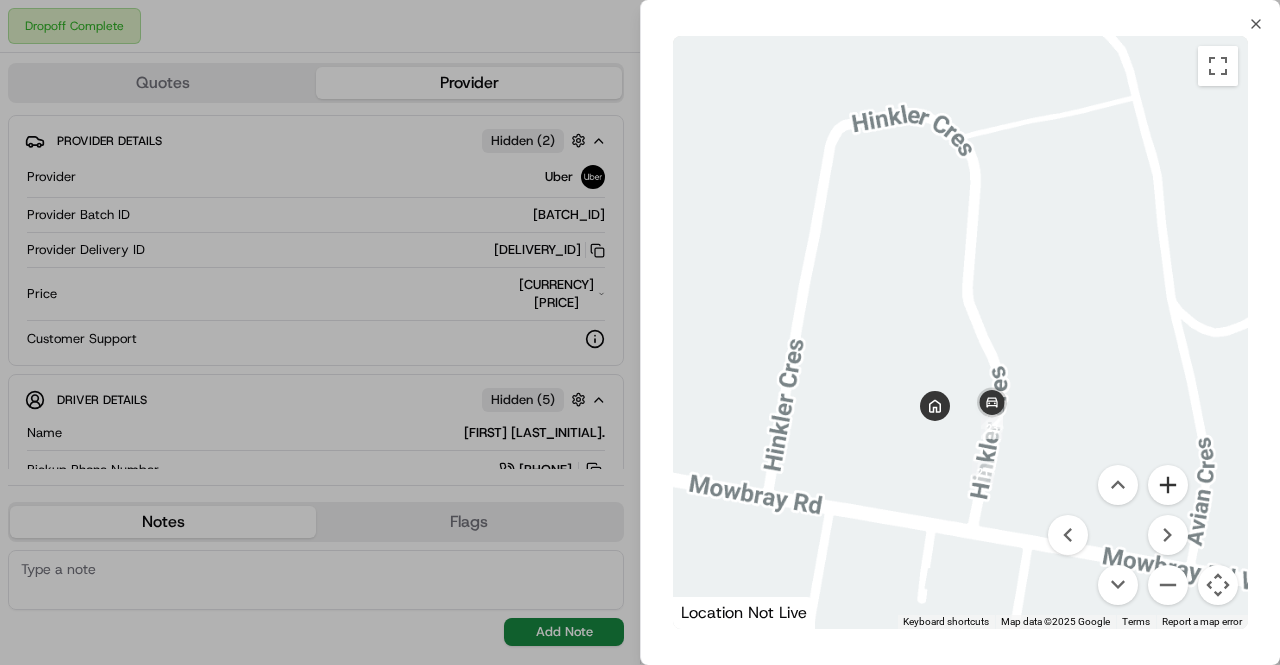 click at bounding box center (1168, 485) 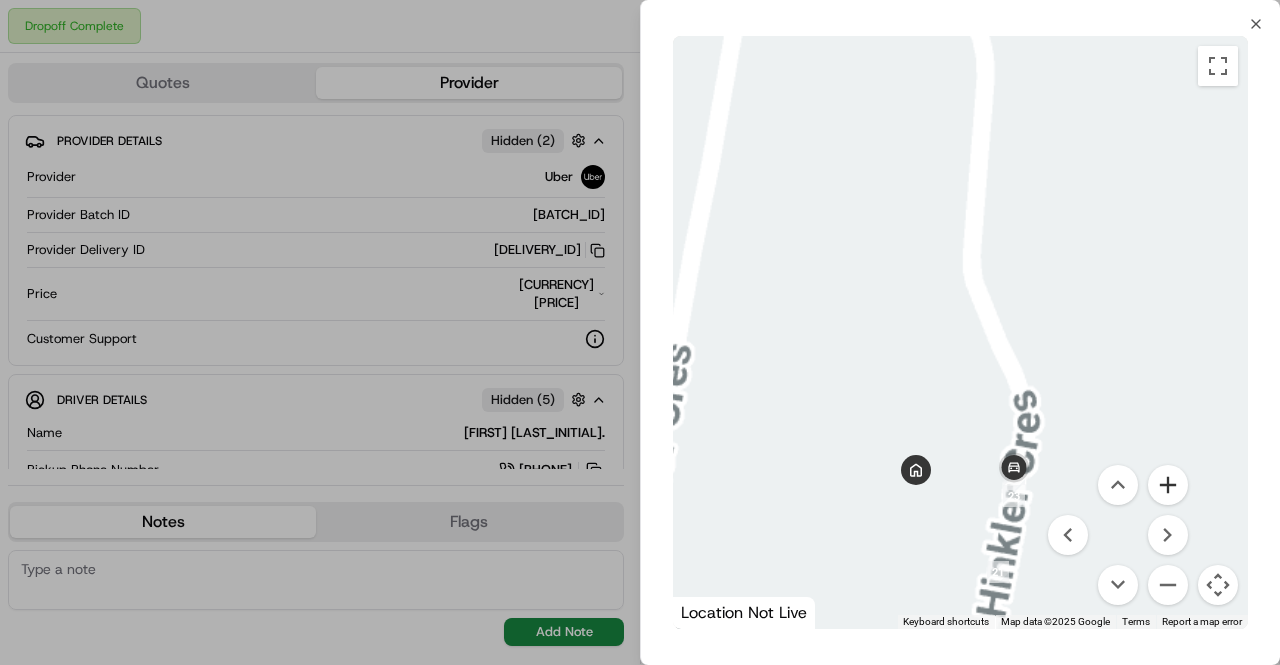 click at bounding box center (1168, 485) 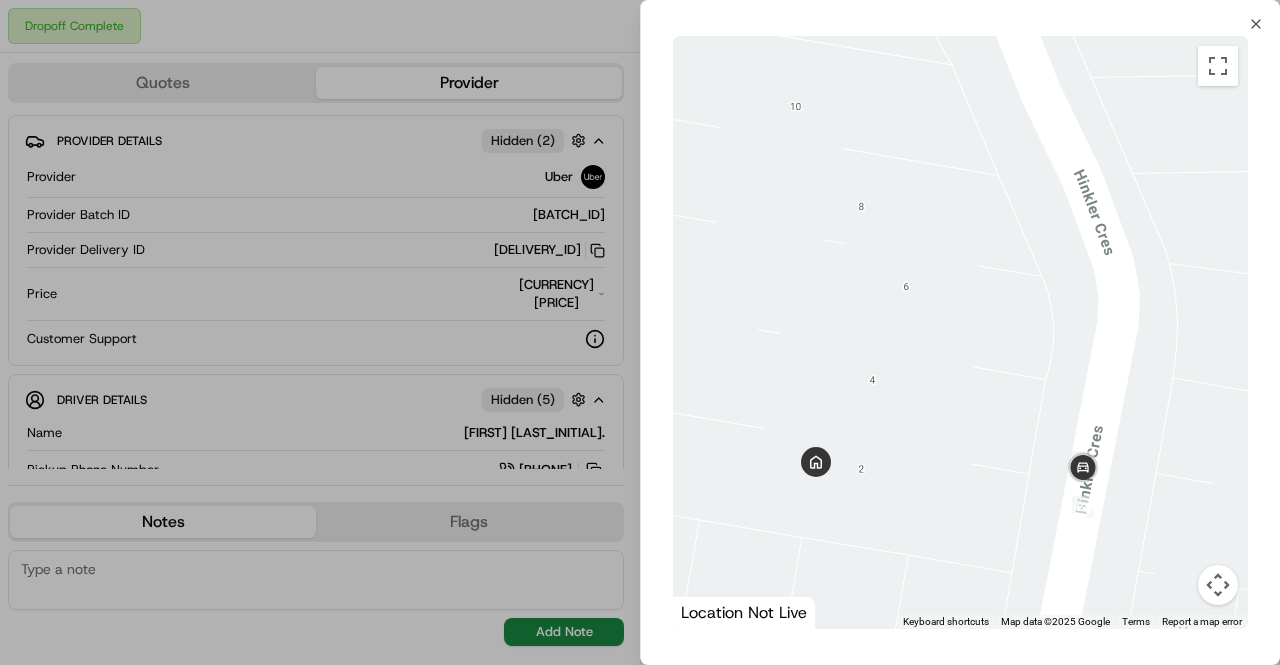 drag, startPoint x: 990, startPoint y: 488, endPoint x: 966, endPoint y: 200, distance: 288.99826 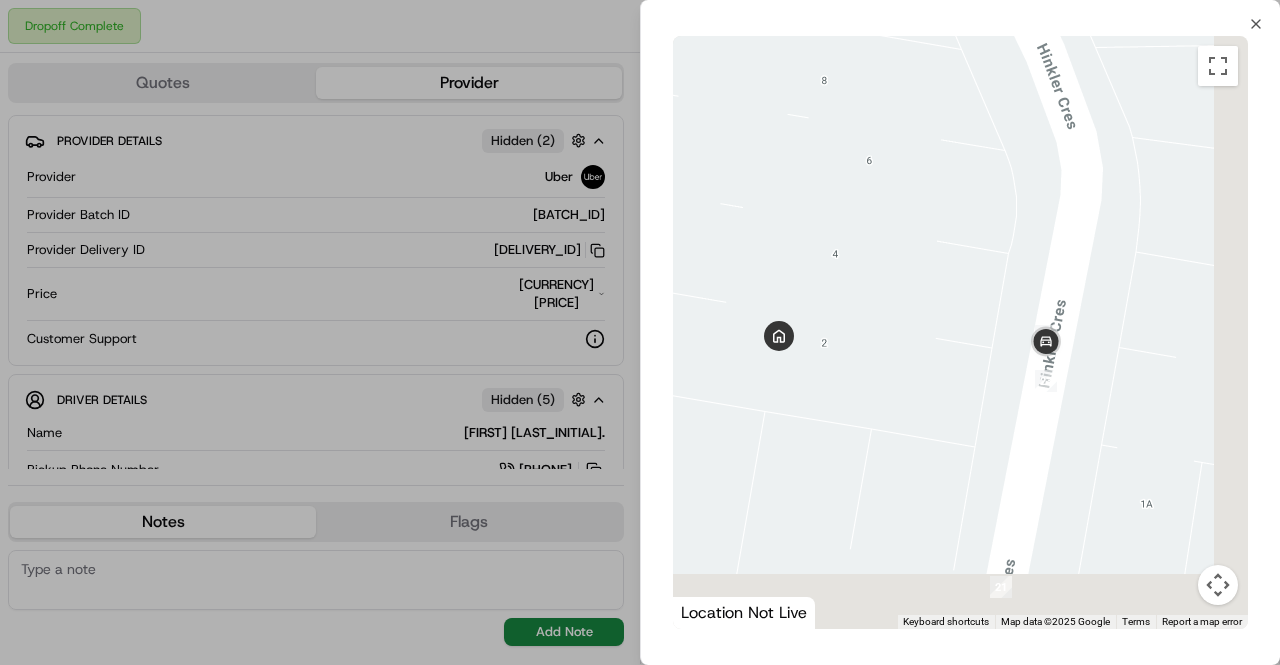 drag, startPoint x: 989, startPoint y: 342, endPoint x: 911, endPoint y: 106, distance: 248.55583 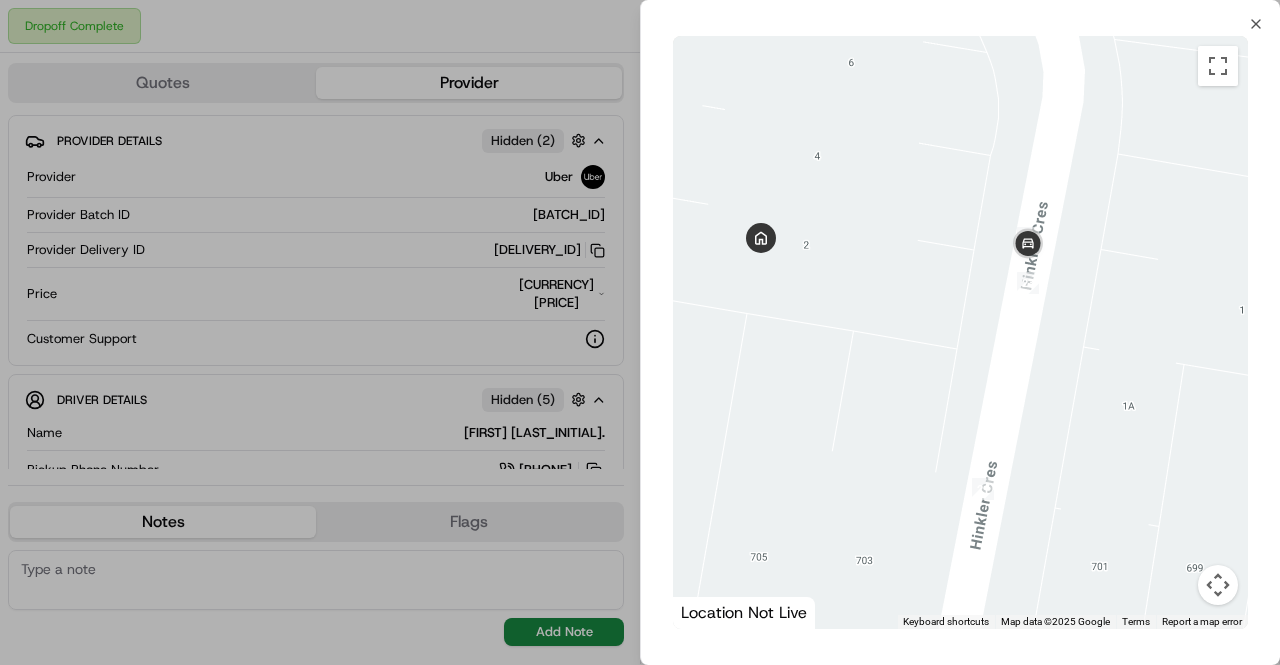 drag, startPoint x: 848, startPoint y: 104, endPoint x: 1098, endPoint y: 712, distance: 657.39185 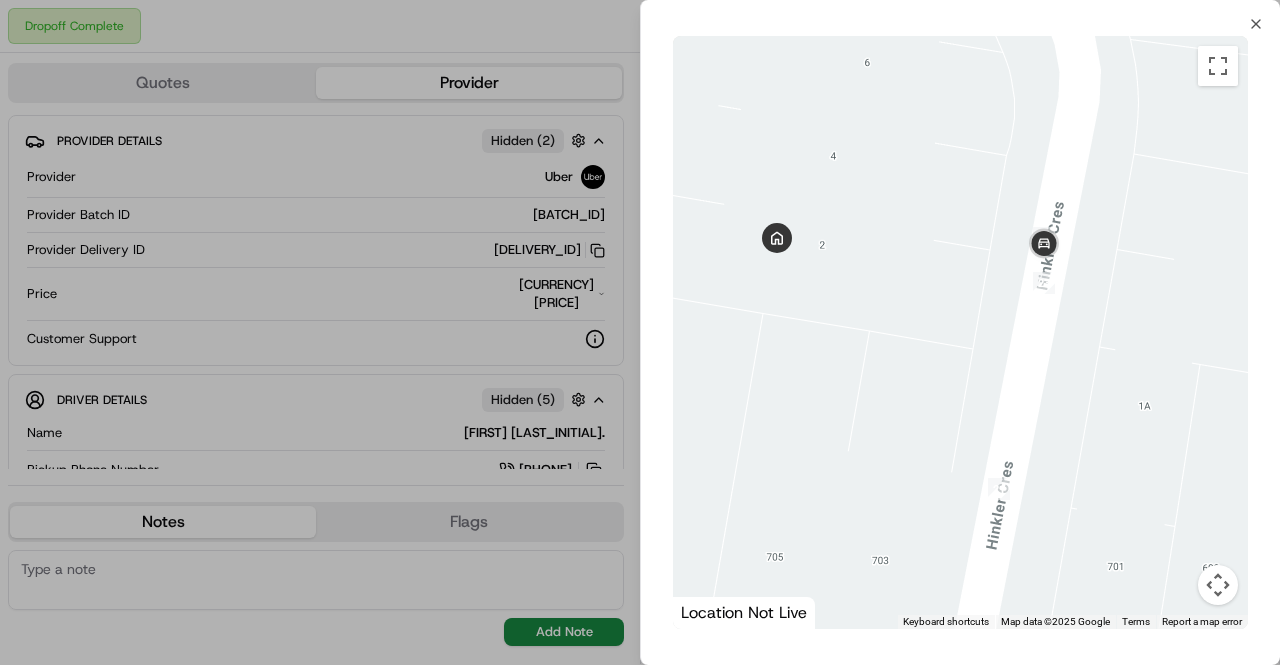 click at bounding box center (640, 332) 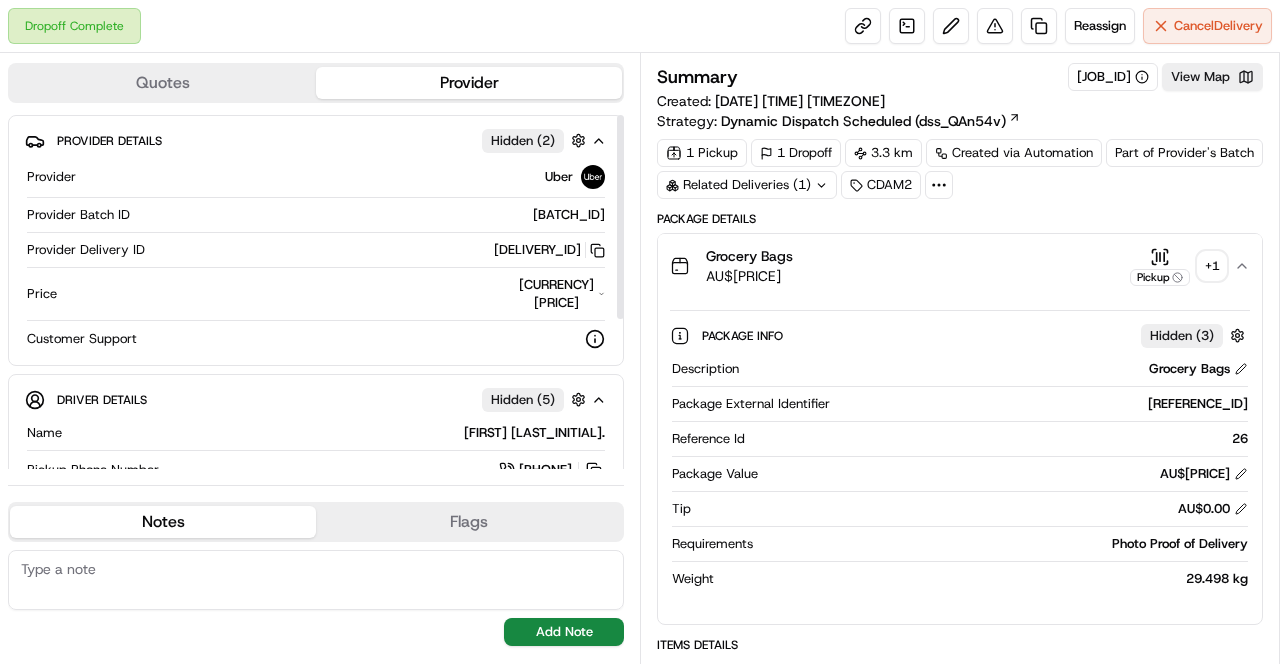 click on "+ 1" at bounding box center [1212, 266] 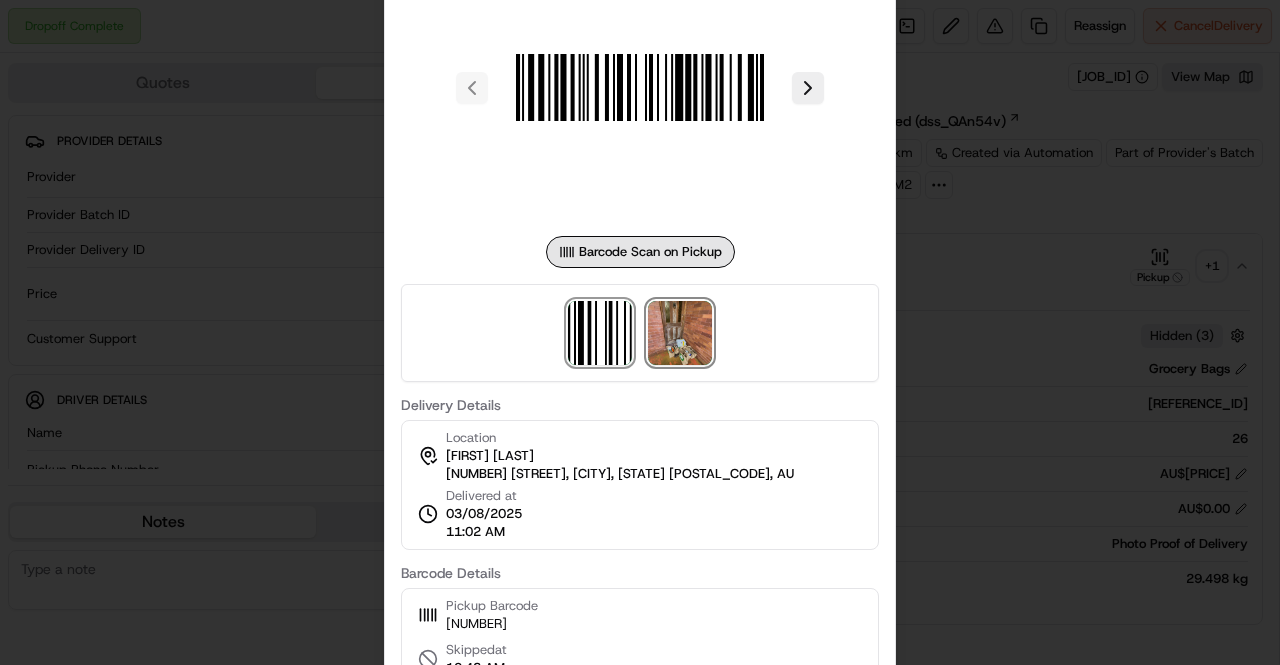 click at bounding box center [680, 333] 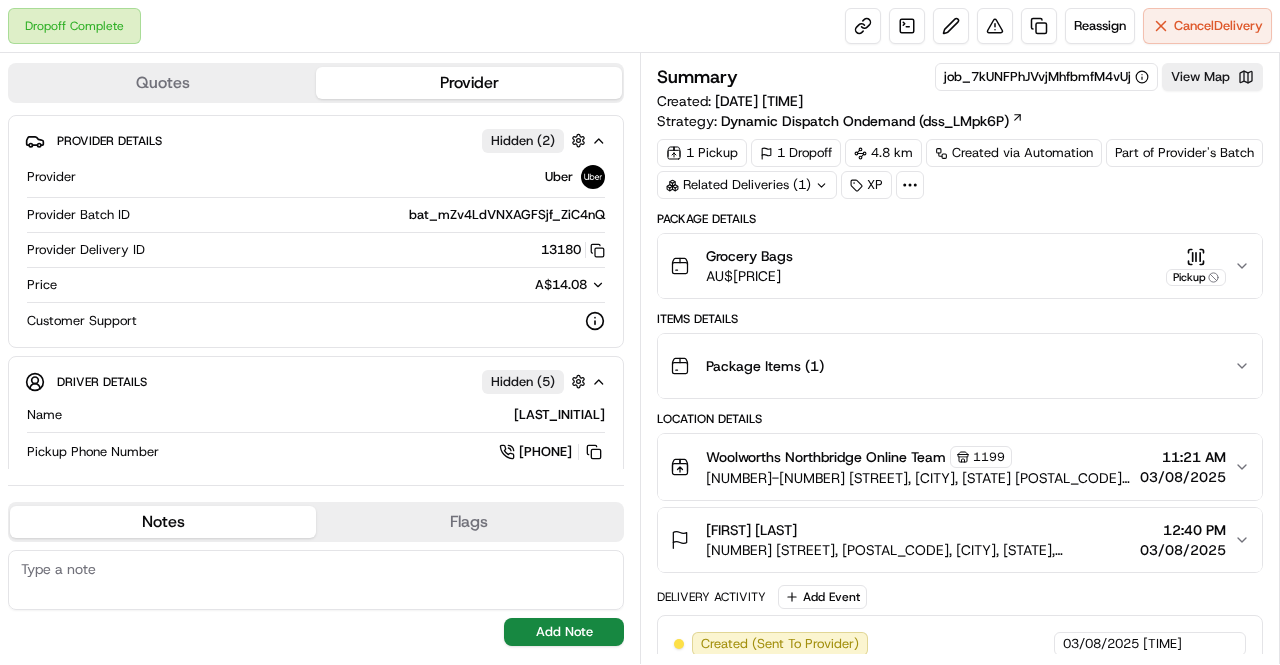 scroll, scrollTop: 0, scrollLeft: 0, axis: both 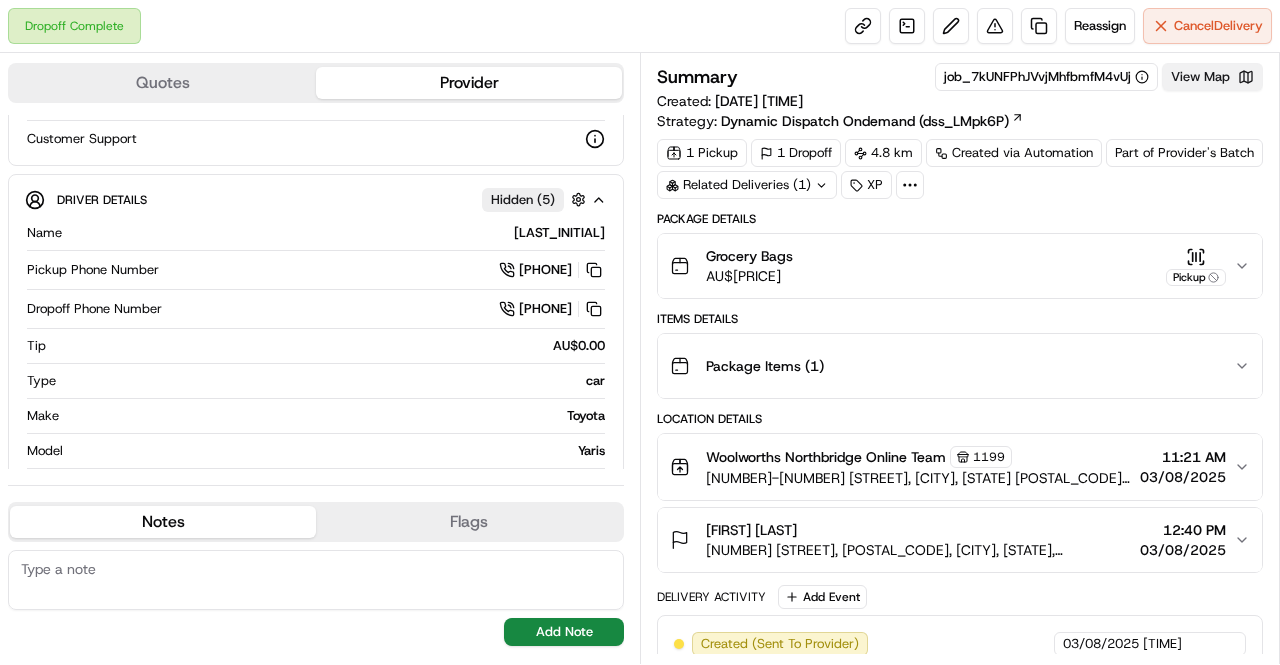 click on "View Map" at bounding box center (1212, 77) 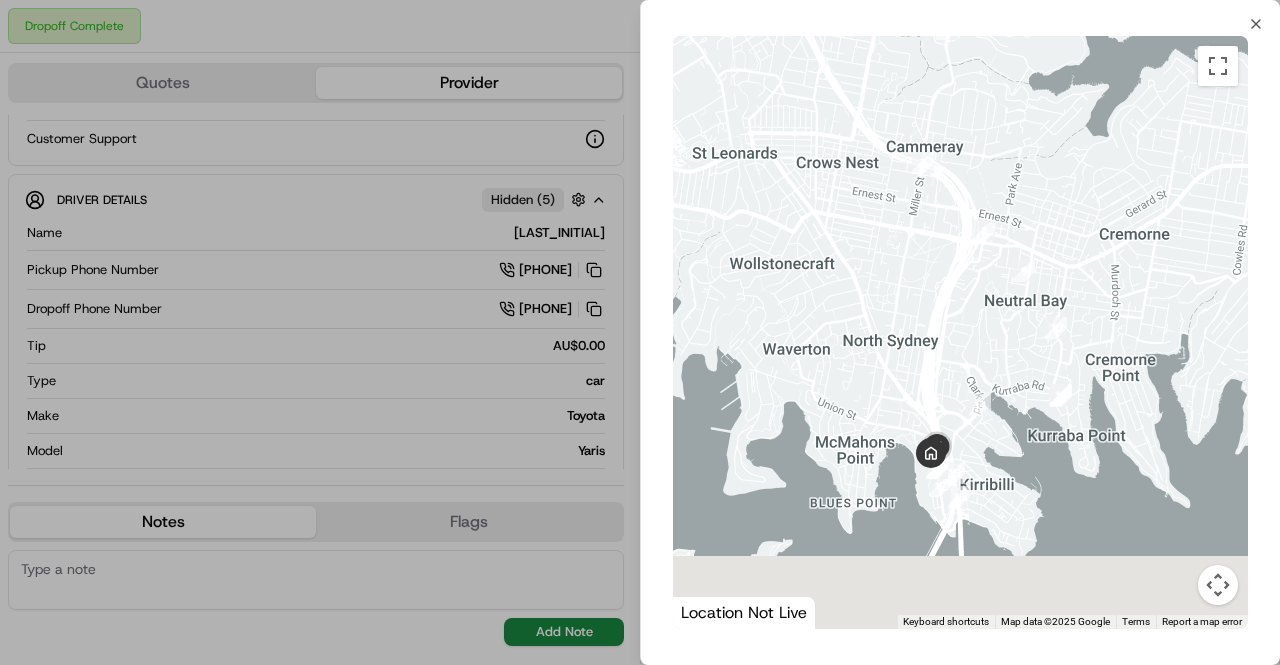 drag, startPoint x: 930, startPoint y: 430, endPoint x: 946, endPoint y: 325, distance: 106.21205 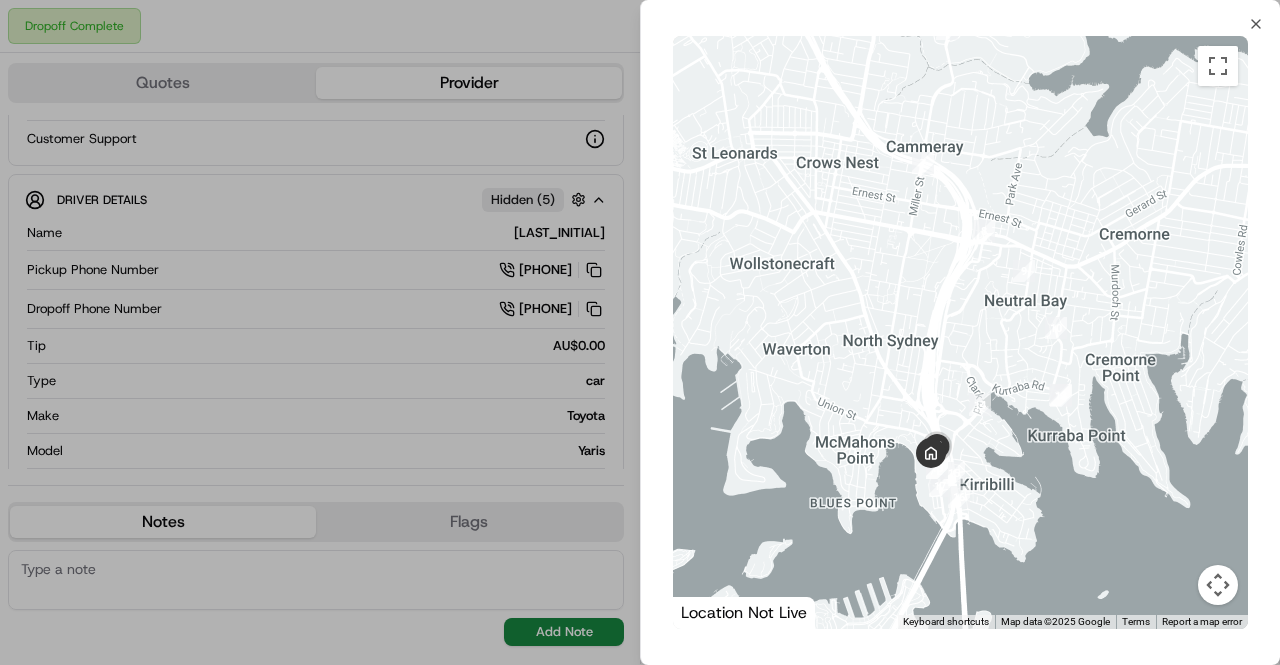 click at bounding box center [1218, 585] 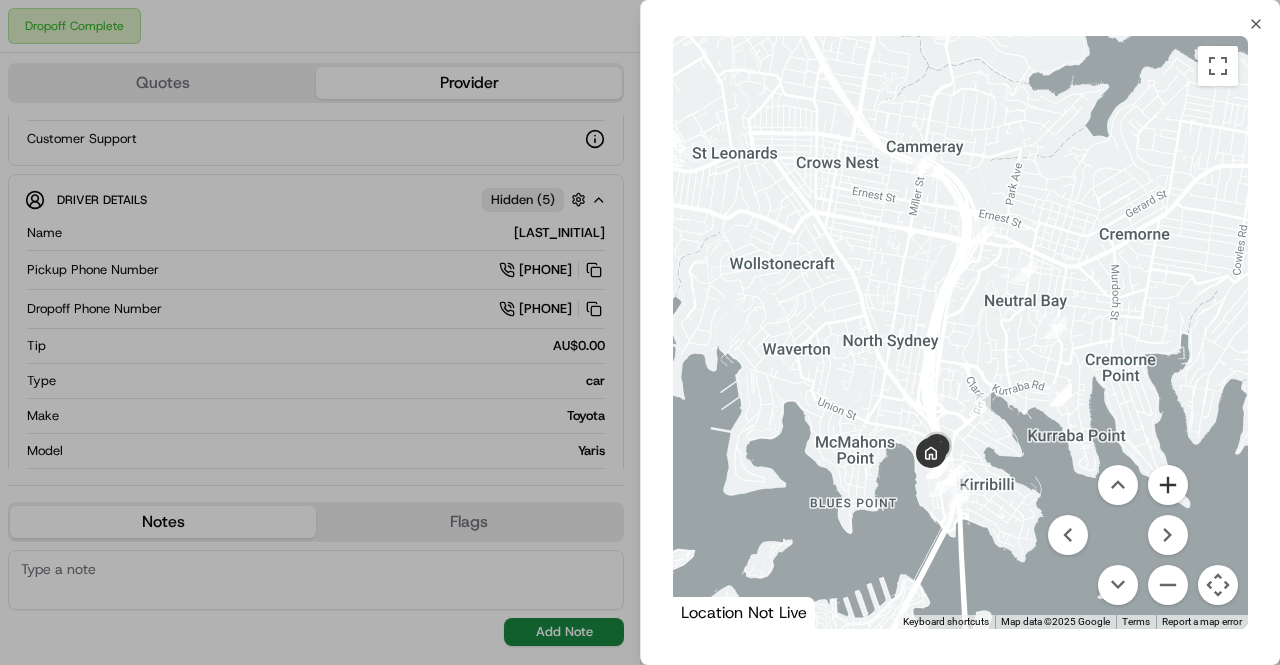 click at bounding box center [1168, 485] 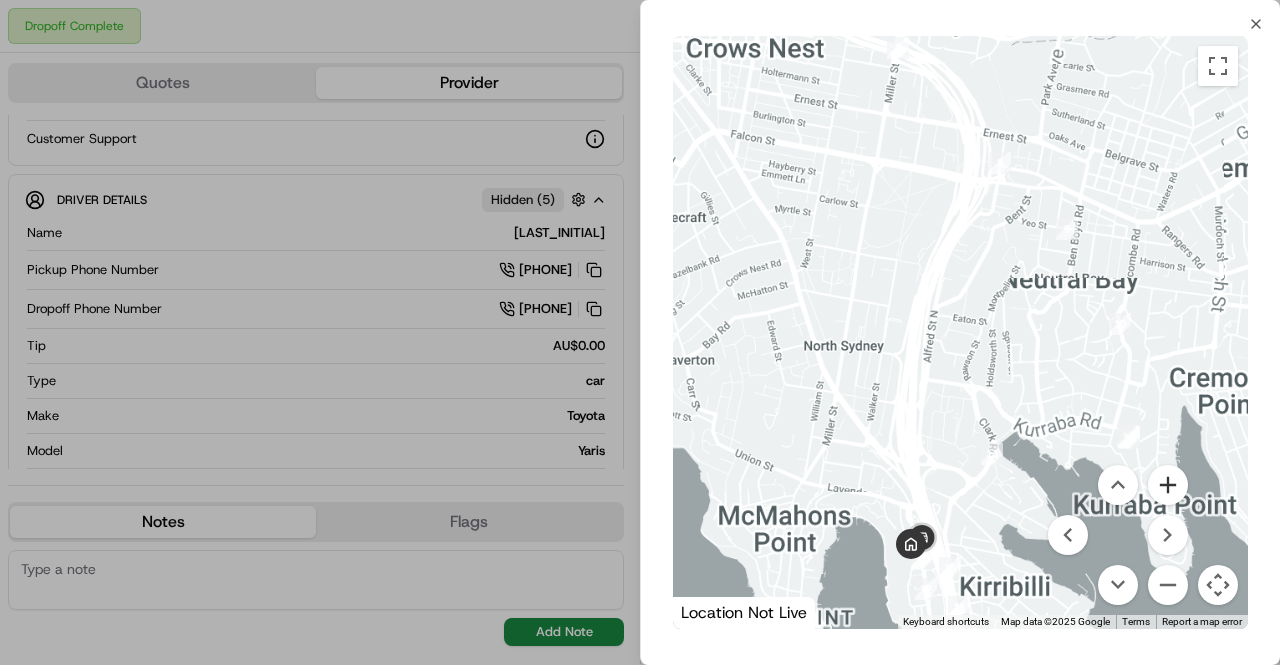 click at bounding box center (1168, 485) 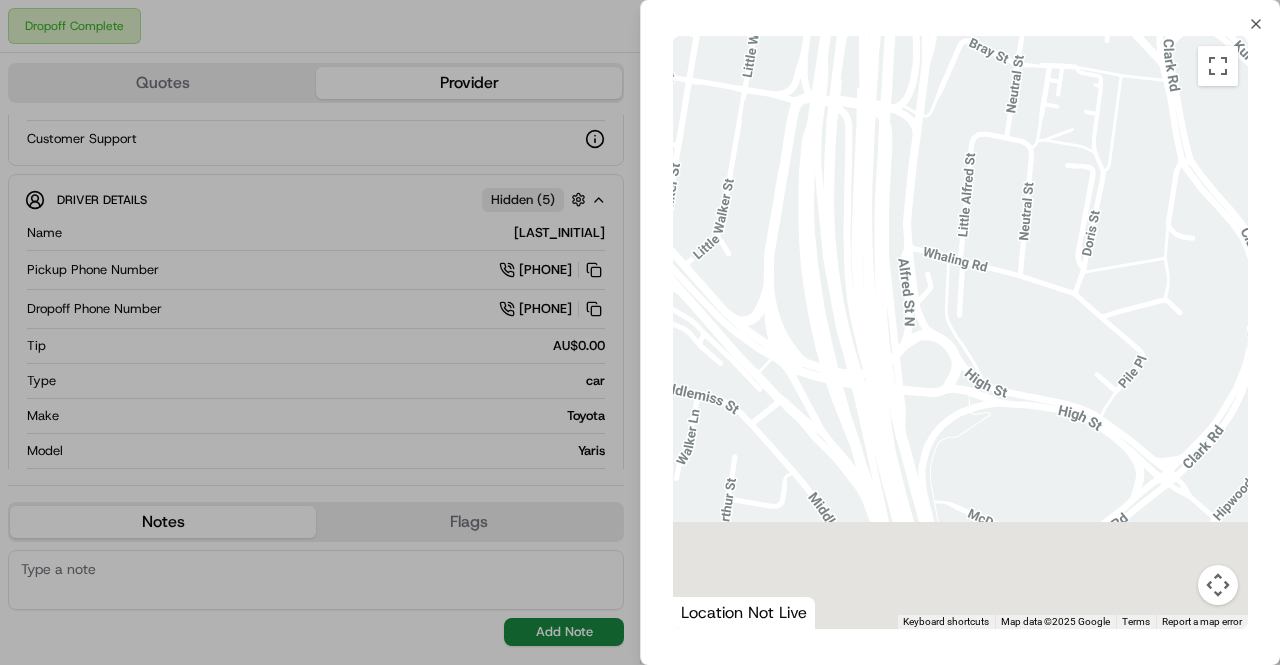 drag, startPoint x: 942, startPoint y: 586, endPoint x: 1007, endPoint y: 164, distance: 426.9766 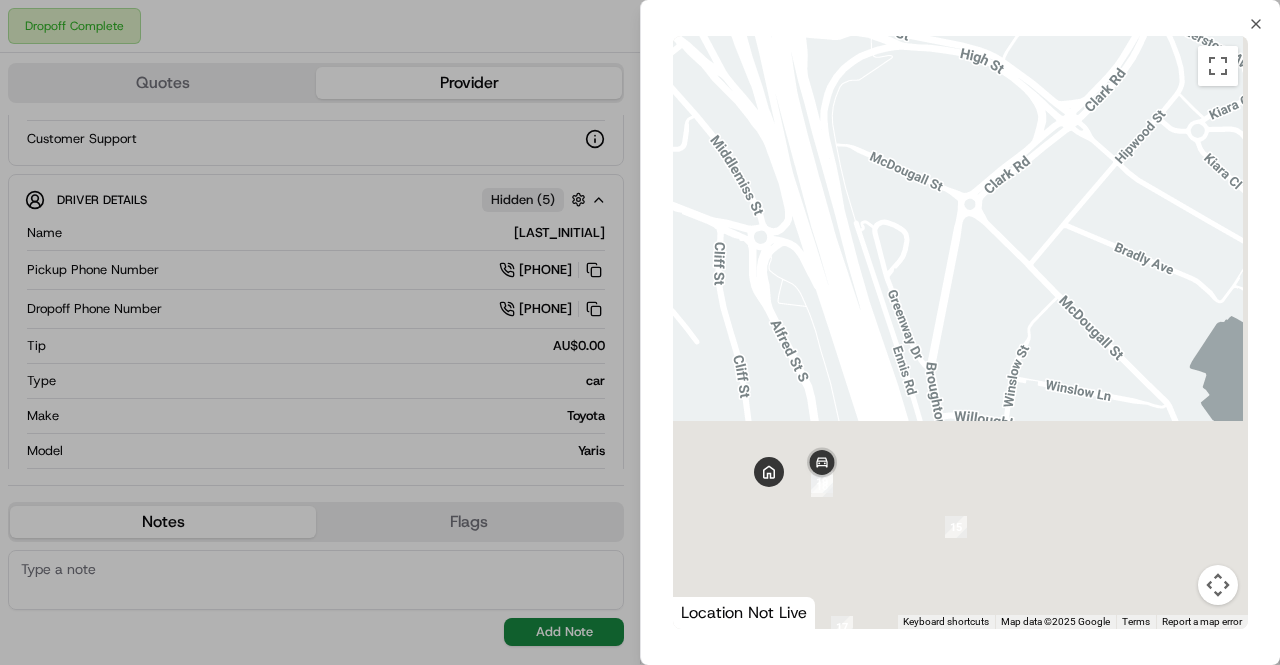 drag, startPoint x: 962, startPoint y: 495, endPoint x: 882, endPoint y: 63, distance: 439.34497 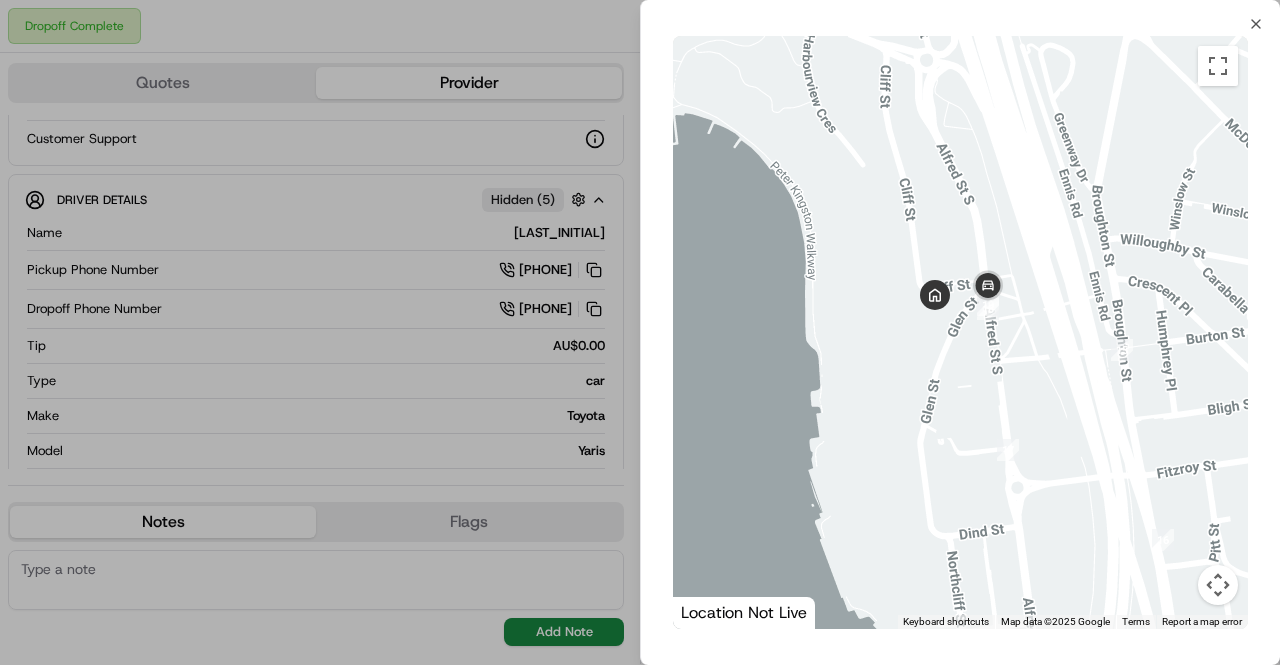 drag, startPoint x: 796, startPoint y: 347, endPoint x: 945, endPoint y: 266, distance: 169.59363 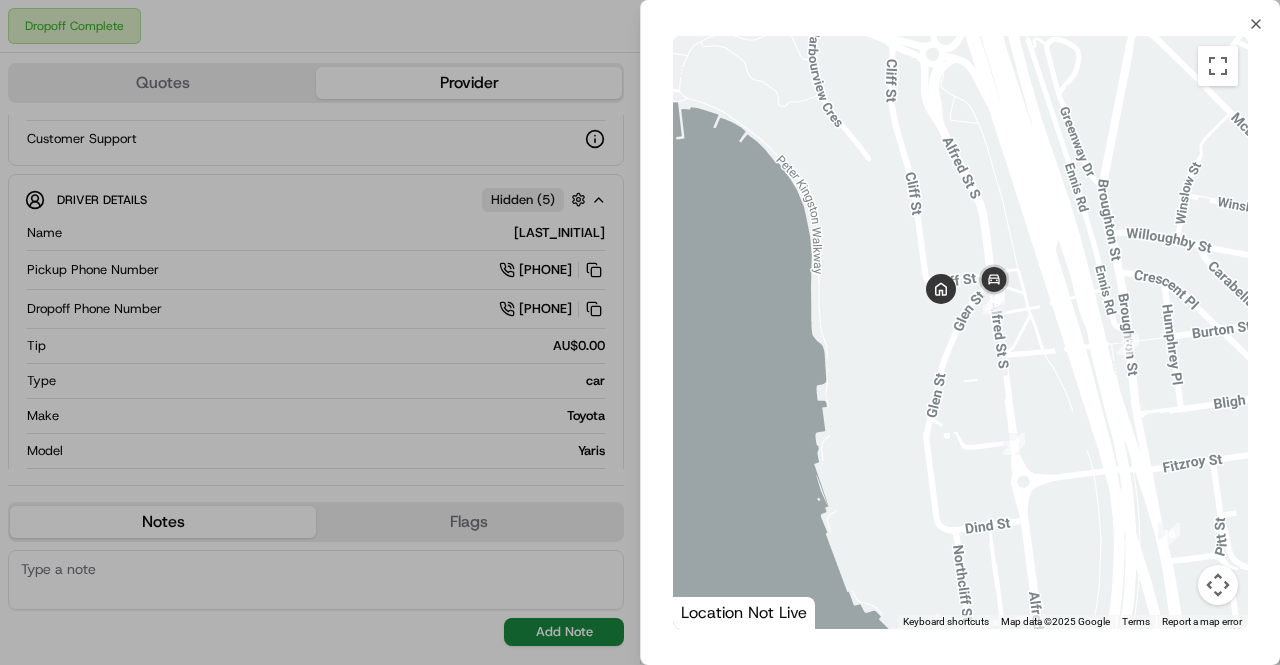 click at bounding box center (1218, 585) 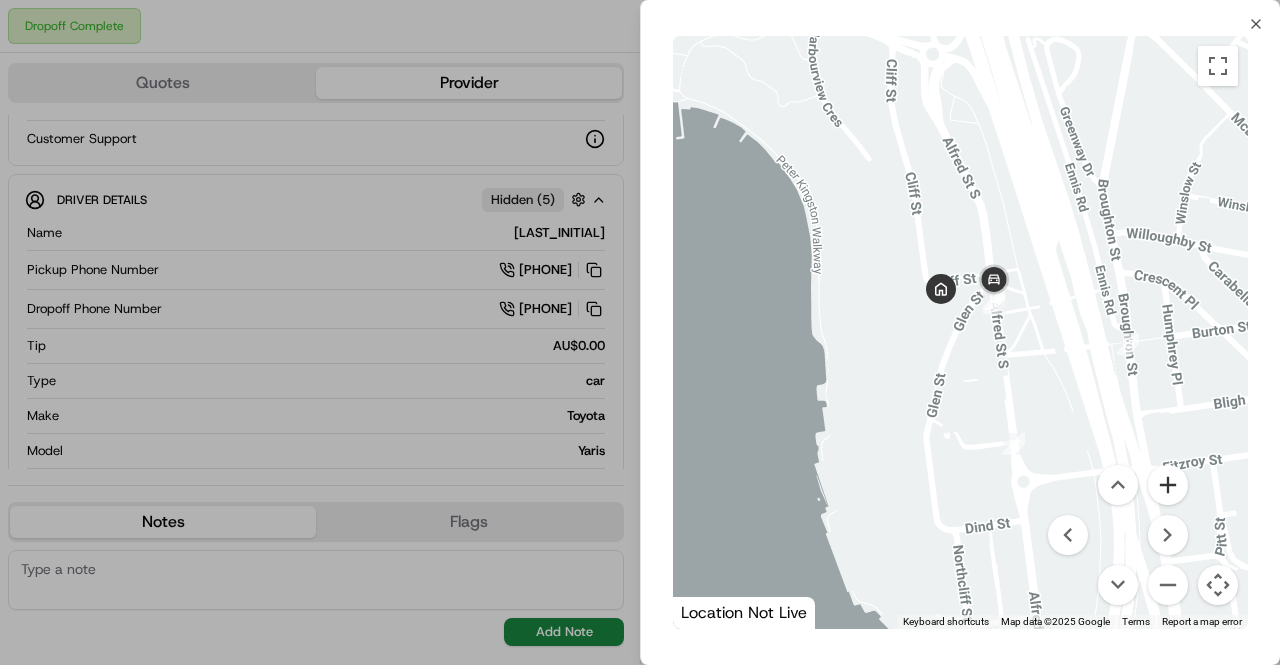 click at bounding box center (1168, 485) 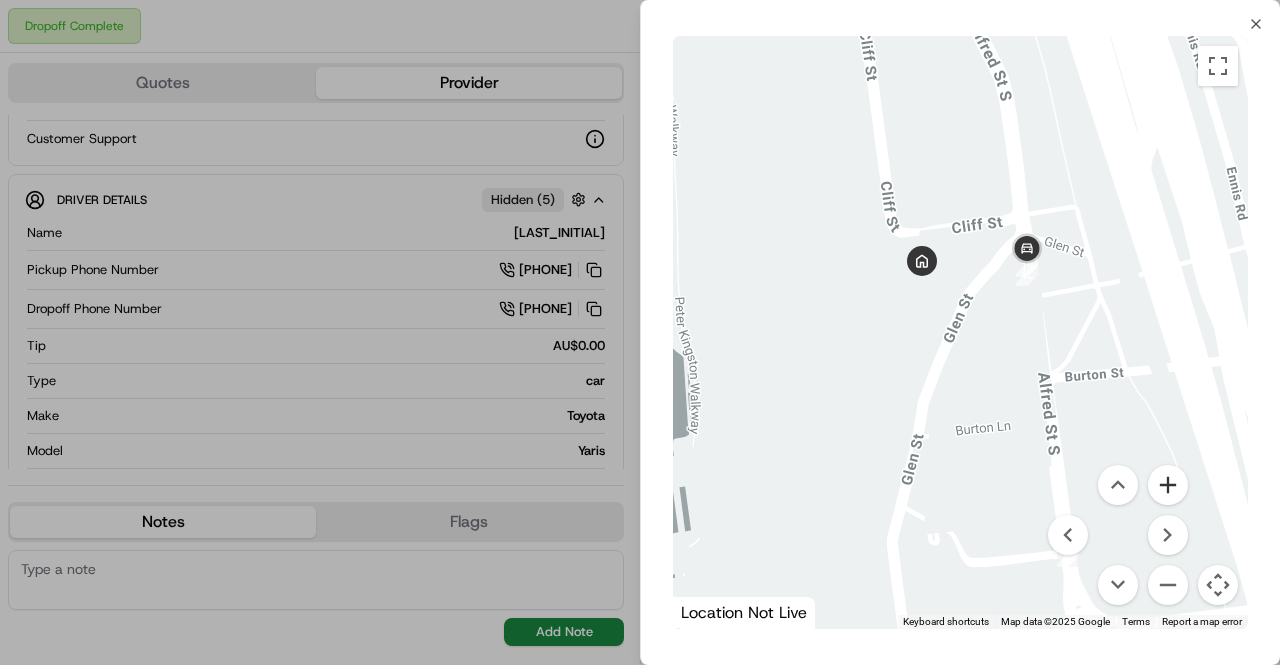 click at bounding box center [1168, 485] 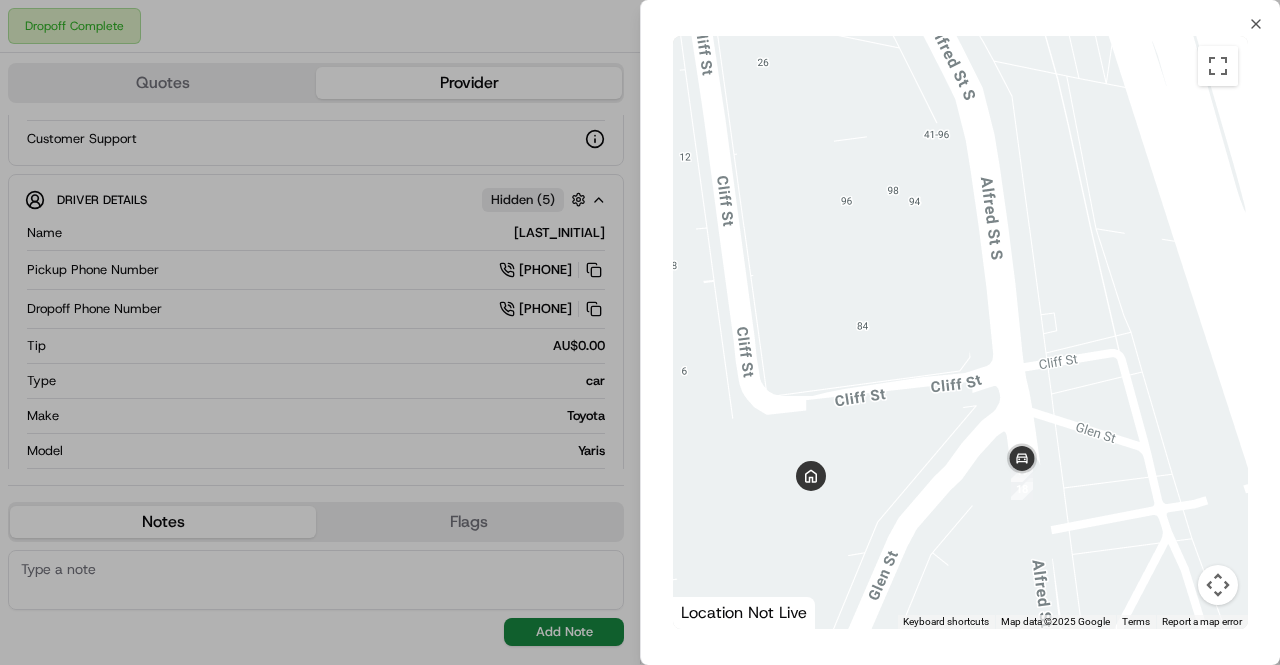 drag, startPoint x: 1088, startPoint y: 220, endPoint x: 1010, endPoint y: 516, distance: 306.10455 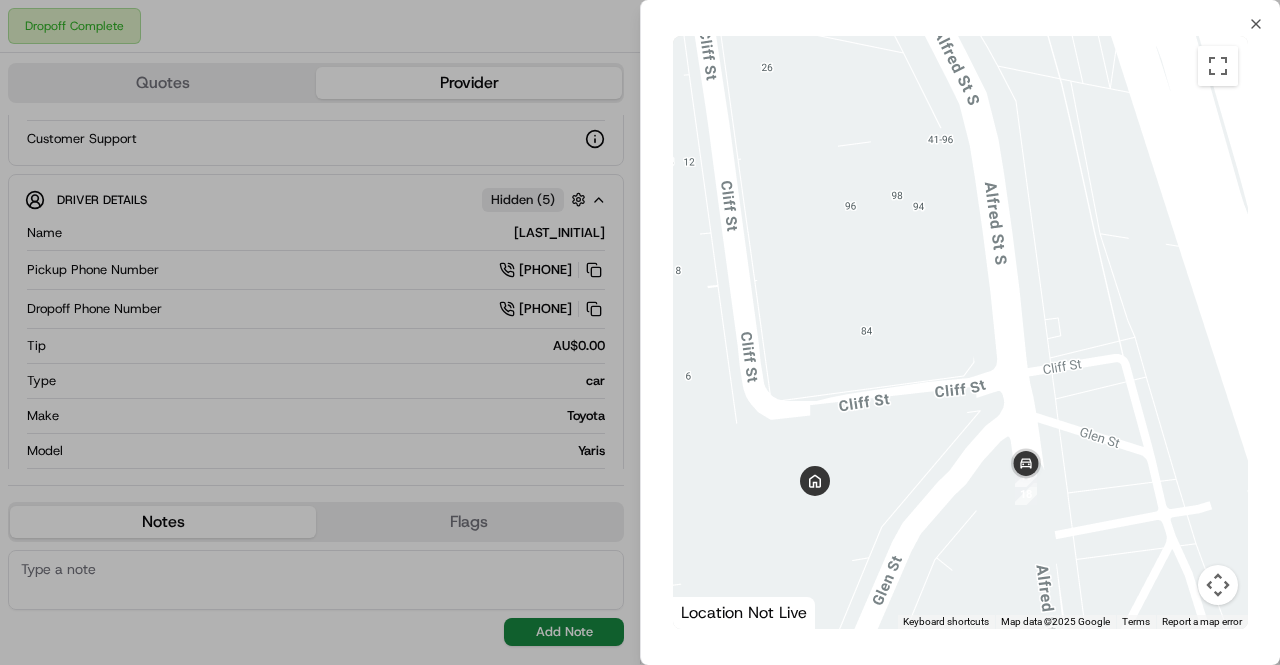 click at bounding box center (640, 332) 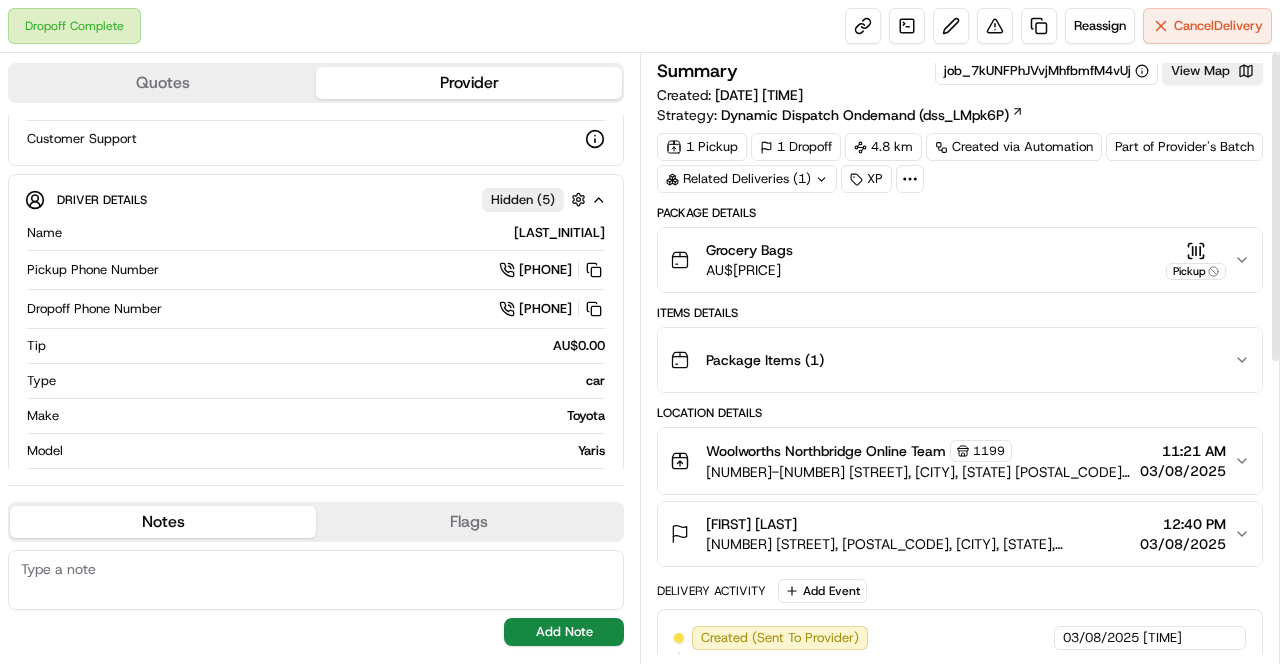 scroll, scrollTop: 0, scrollLeft: 0, axis: both 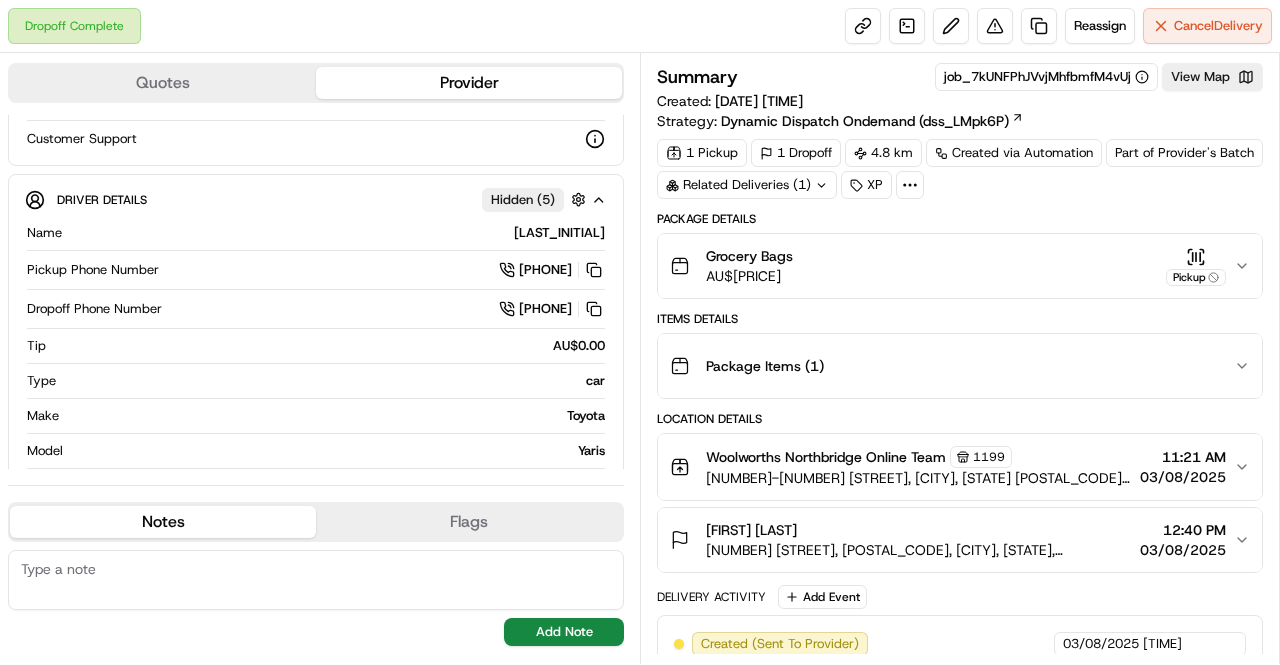 click on "1   Pickup 1   Dropoff 4.8 km Created via Automation Part of Provider's Batch Related Deliveries   (1) XP" at bounding box center (960, 169) 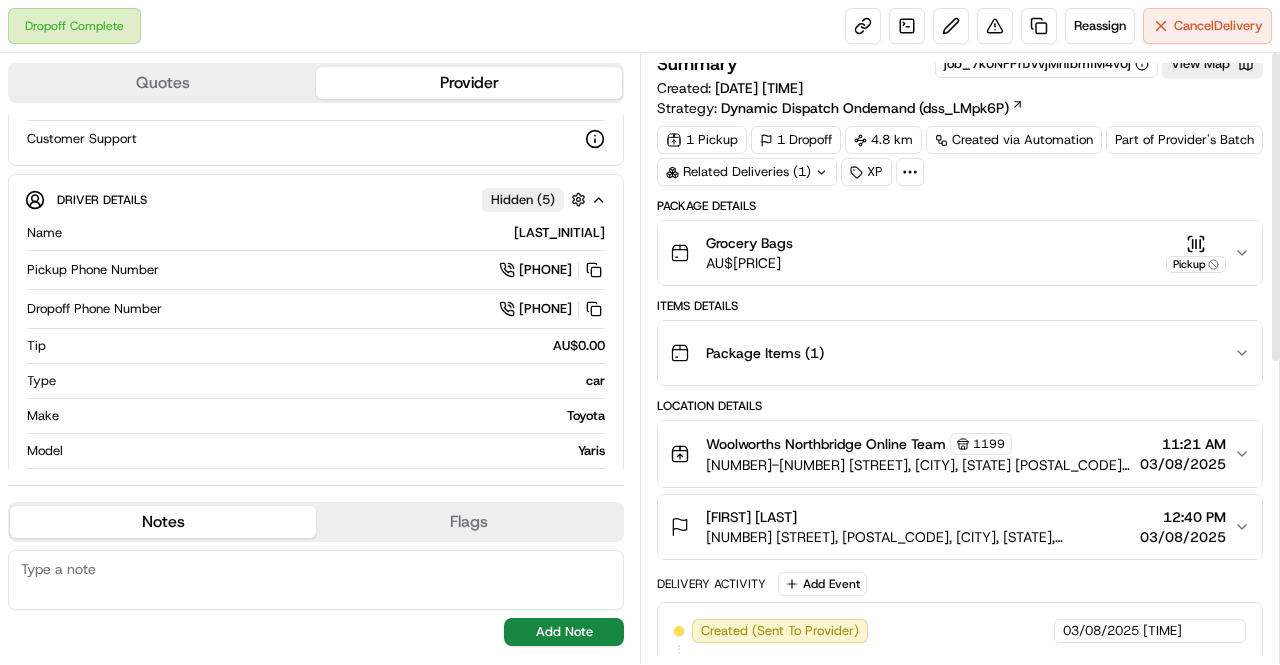 scroll, scrollTop: 0, scrollLeft: 0, axis: both 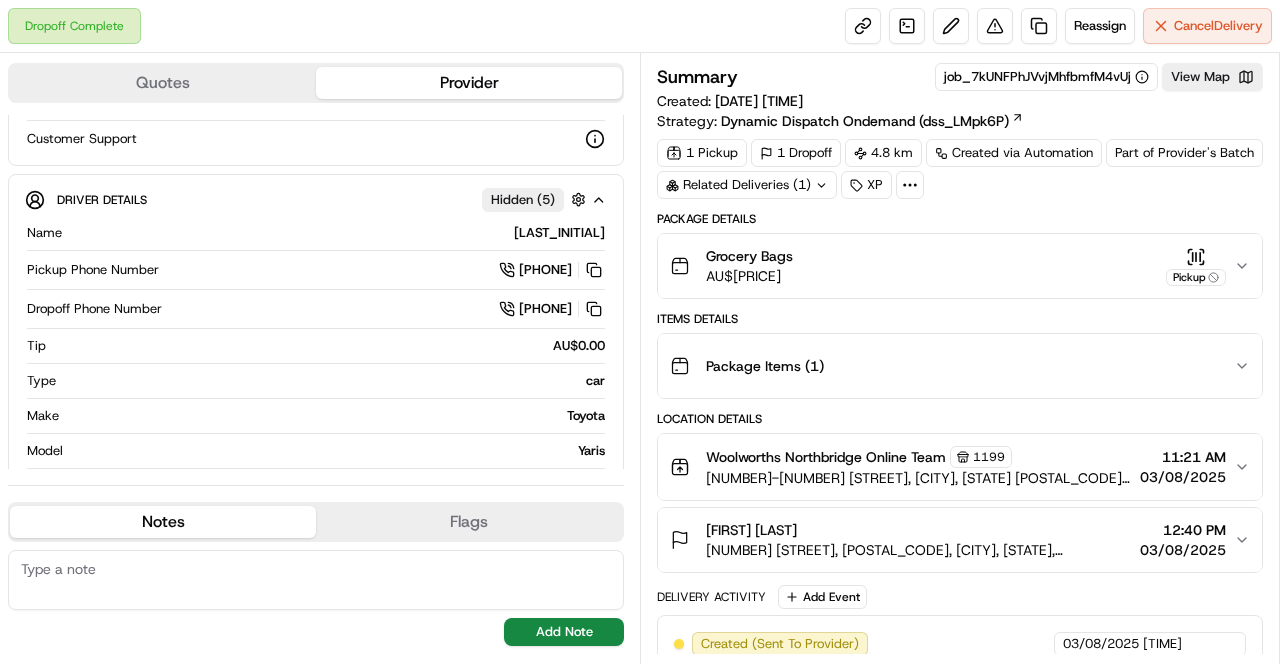 click on "Related Deliveries   (1)" at bounding box center [747, 185] 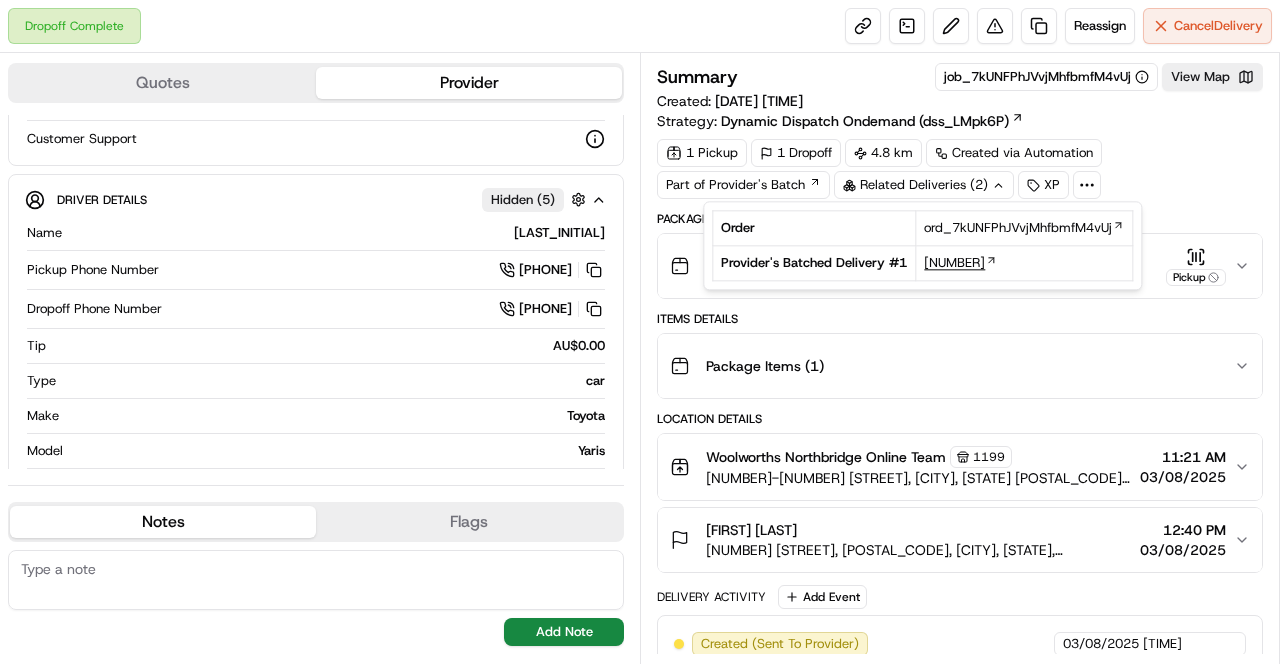 click on "263056350" at bounding box center [954, 263] 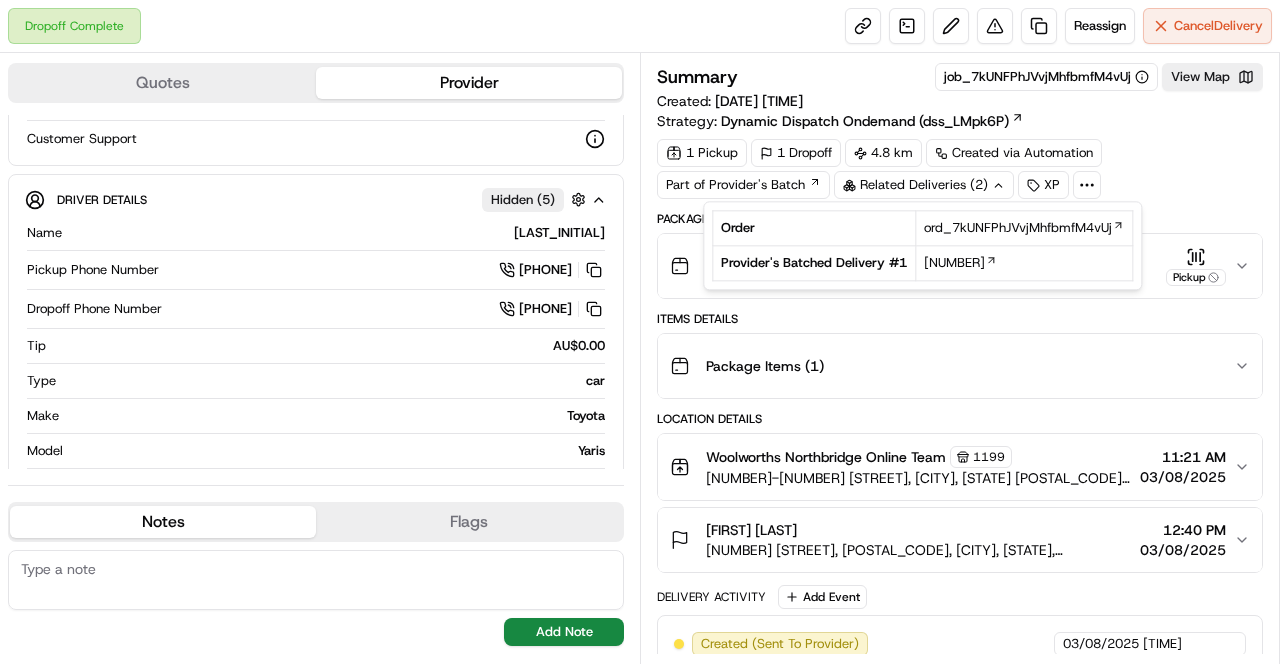 click on "Dropoff Complete Reassign Cancel  Delivery Quotes Provider Provider Details Hidden ( 2 ) Provider Uber   Provider Batch ID bat_mZv4LdVNXAGFSjf_ZiC4nQ Provider Delivery ID 13180 Copy  del_z7SKFdolRaytN3jBCeExgA 13180 Price A$14.08 Customer Support Driver Details Hidden ( 5 ) Name DJIBRIL S. Pickup Phone Number +61 480 020 263 ext. 08715064 Dropoff Phone Number +61 481 611 320 Tip AU$0.00 Type car Make Toyota Model Yaris Color dimgray License Plate Number **S33W Notes Flags No results found Add Note No results found Add Flag Summary job_7kUNFPhJVvjMhfbmfM4vUj View Map  Created:   03/08/2025 10:26 AM Strategy:   Dynamic Dispatch Ondemand (dss_LMpk6P) 1   Pickup 1   Dropoff 4.8 km Created via Automation Part of Provider's Batch Related Deliveries   (2) XP Package Details Grocery Bags AU$ 202.30 Pickup Items Details Package Items ( 1 ) Location Details Woolworths Northbridge Online Team 1199 79-113 Sailors Bay Road, Northbridge, NSW 2063, AU 11:21 AM 03/08/2025  Mark Riley 12:40 PM 03/08/2025 Add Event" at bounding box center [640, 332] 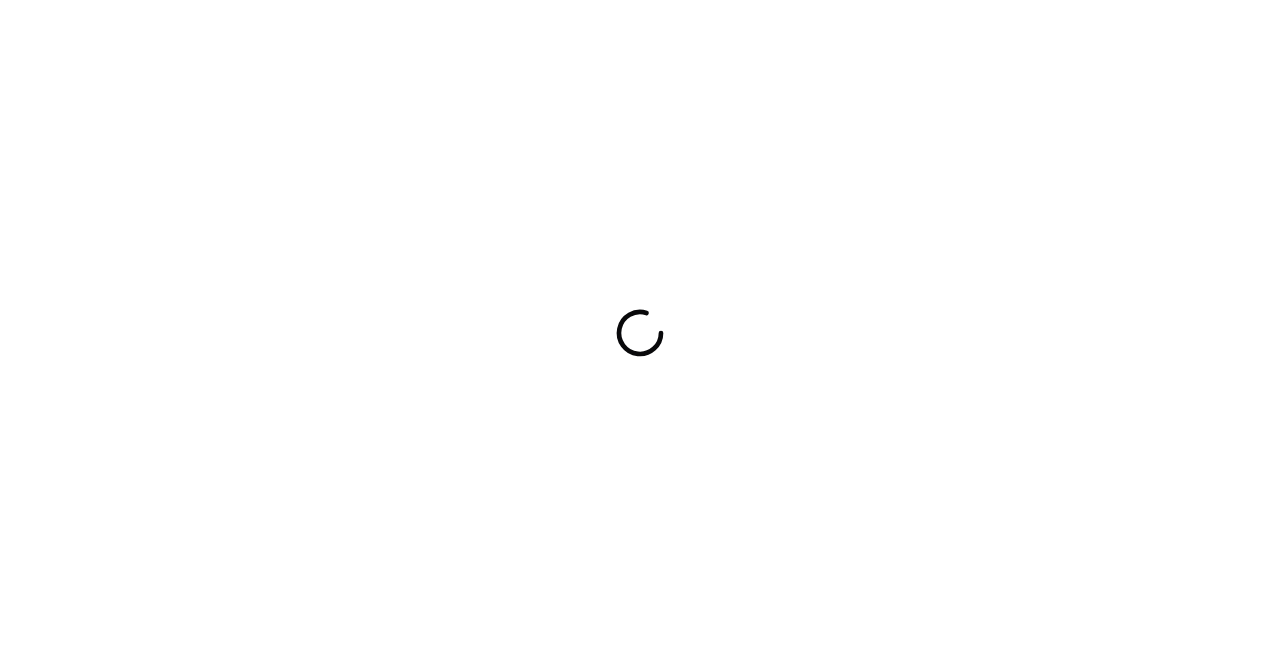 scroll, scrollTop: 0, scrollLeft: 0, axis: both 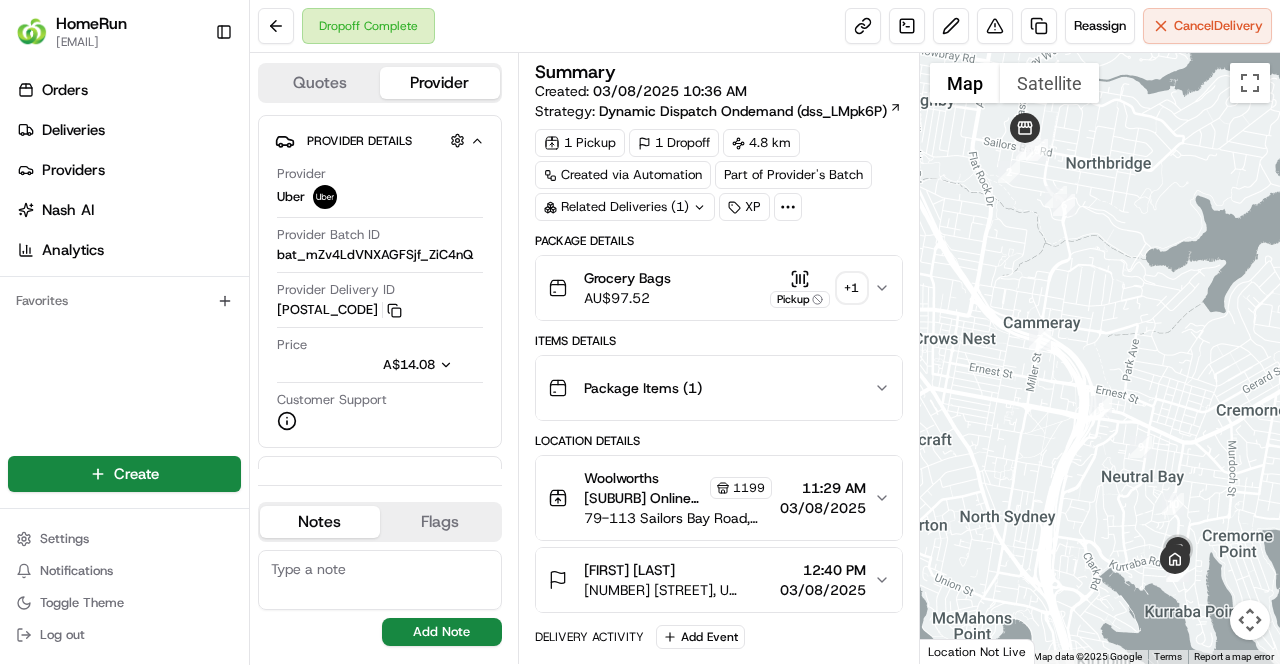 click on "+ 1" at bounding box center [852, 288] 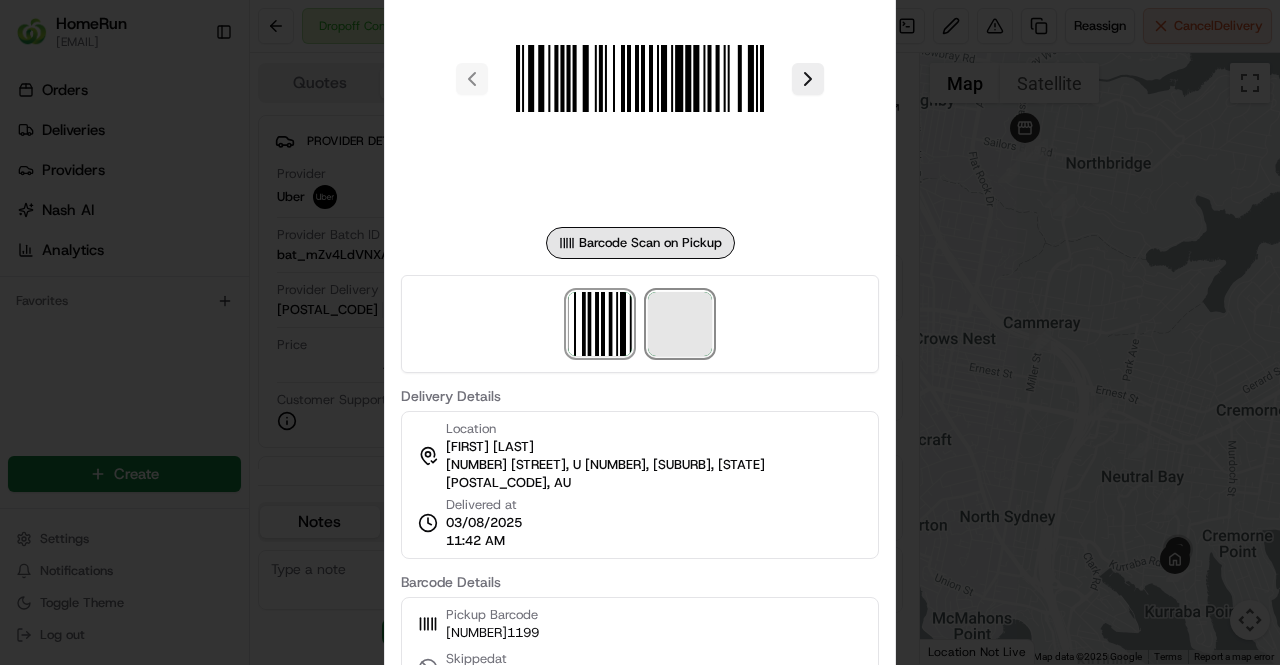 click at bounding box center [680, 324] 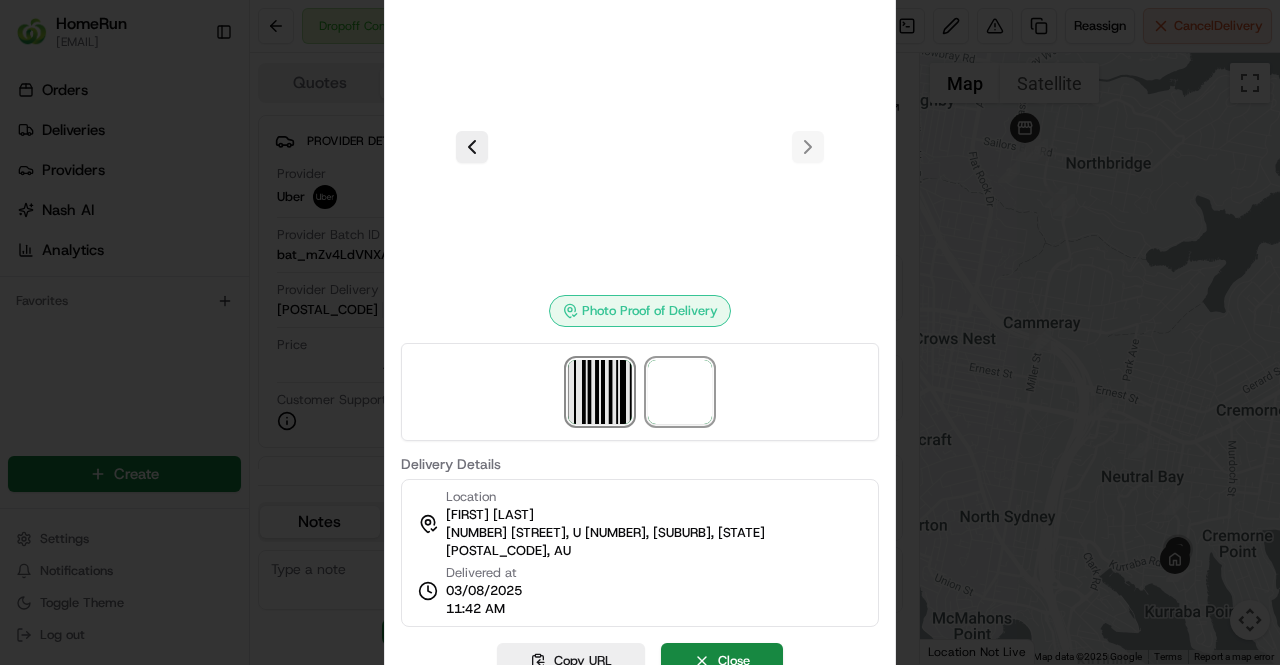 click at bounding box center [600, 392] 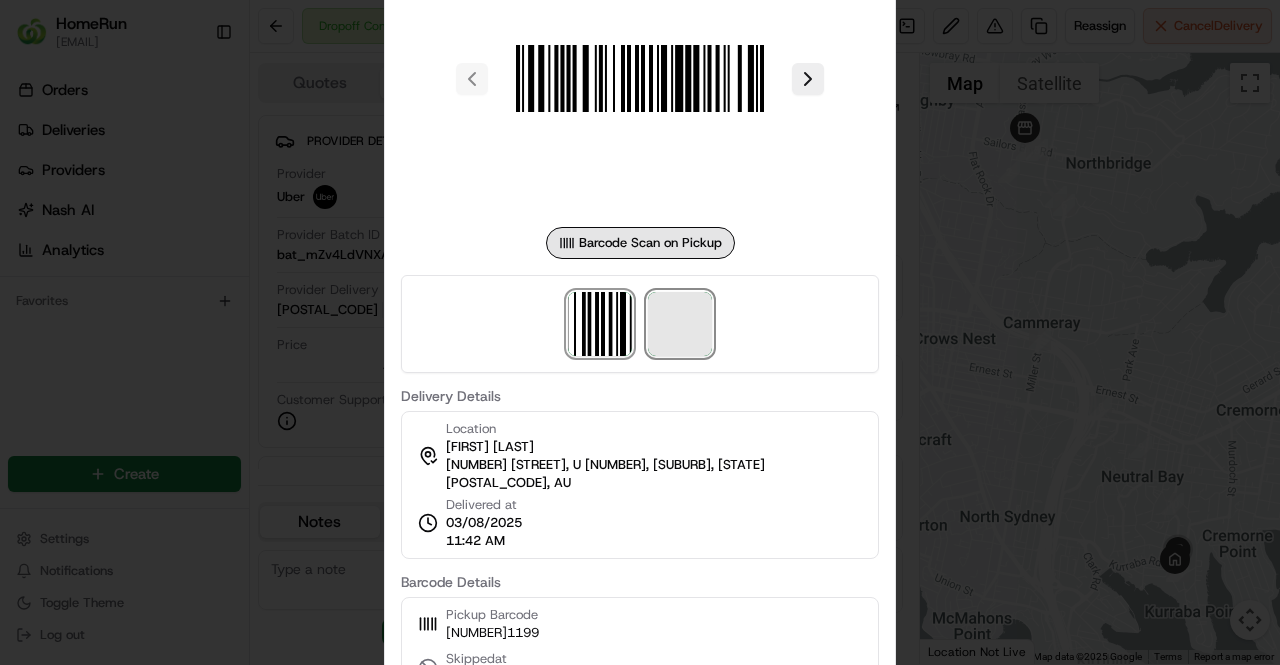 click at bounding box center [680, 324] 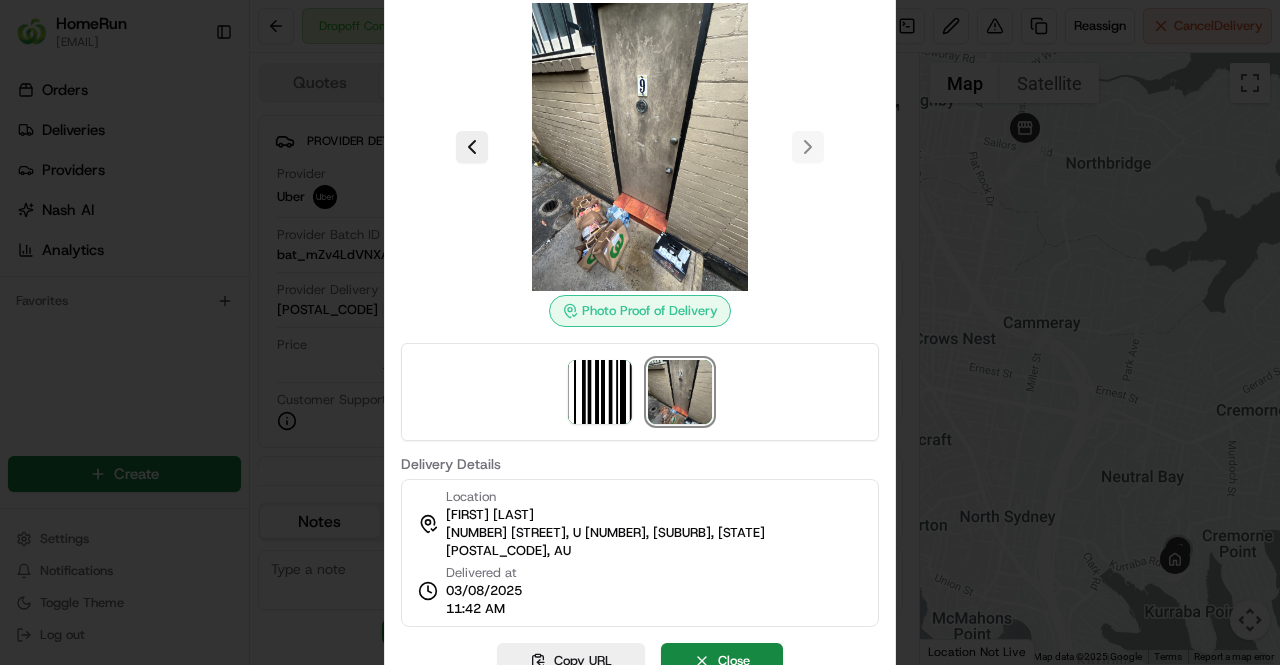 click at bounding box center [640, 147] 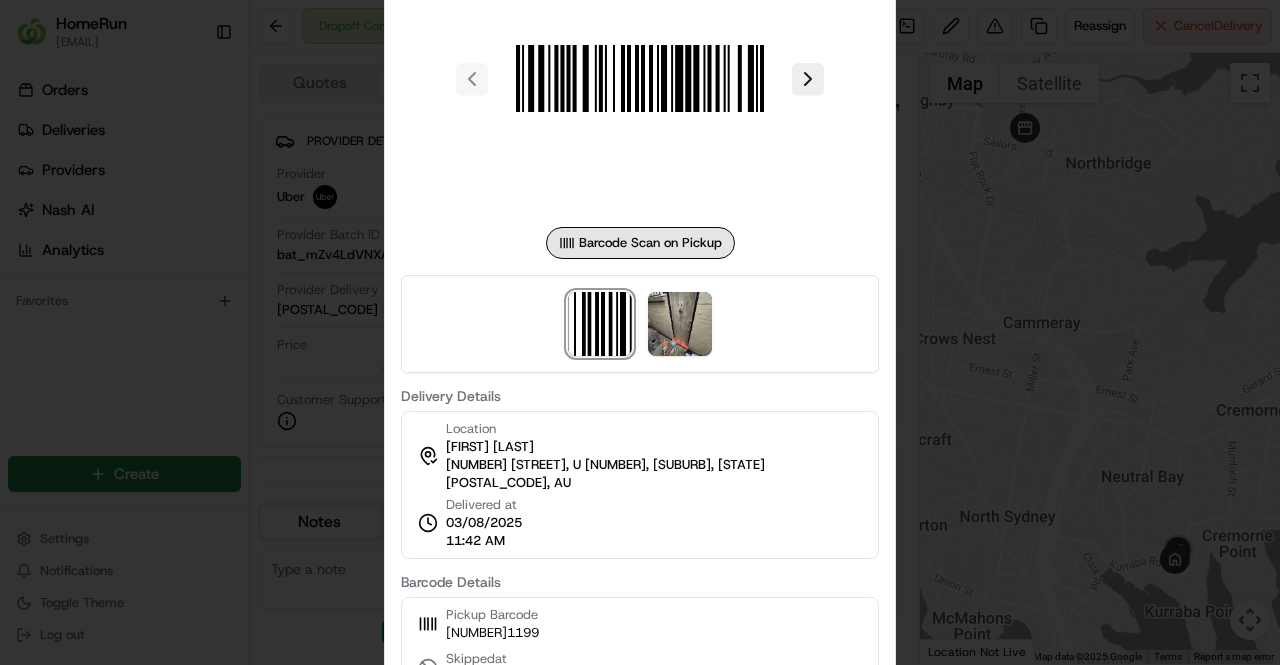 click at bounding box center [640, 332] 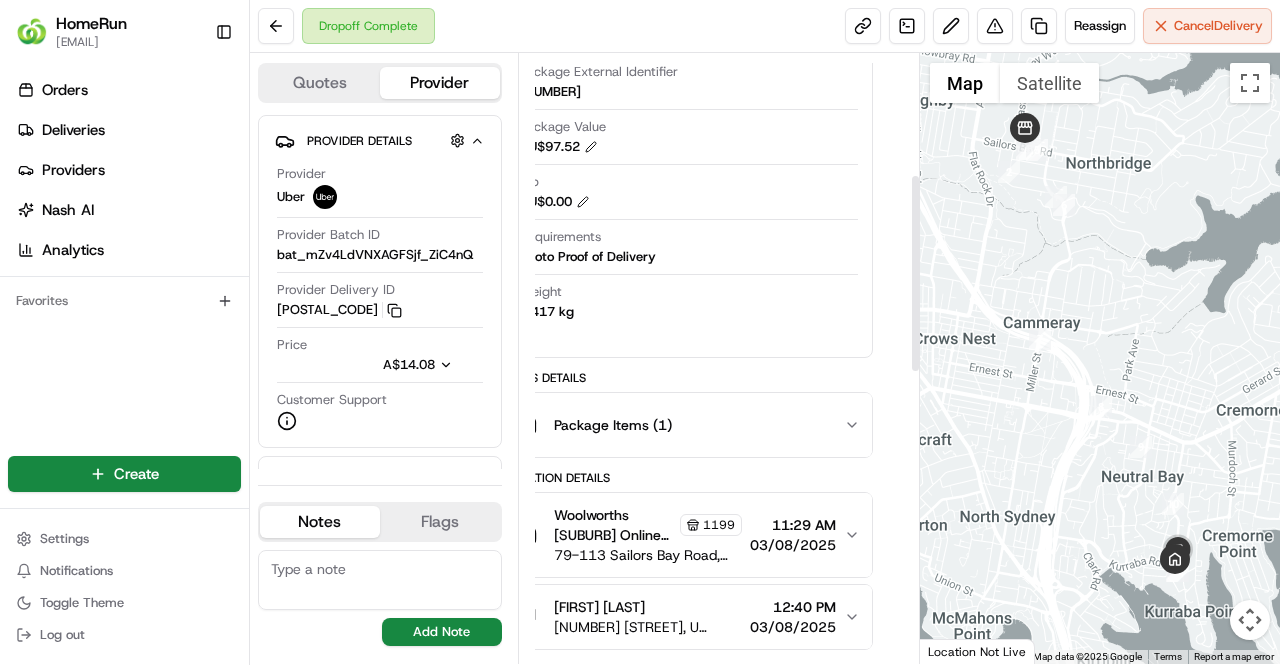 scroll, scrollTop: 0, scrollLeft: 30, axis: horizontal 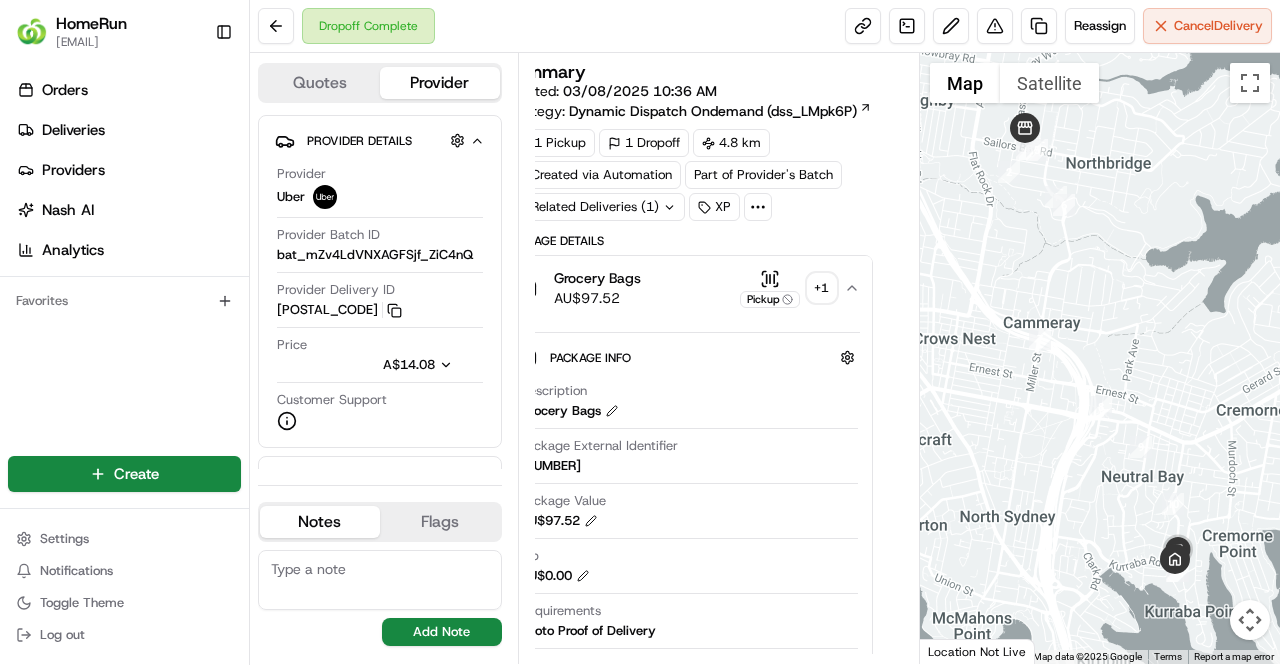 click on "Summary Created:   03/08/2025 10:36 AM Strategy:   Dynamic Dispatch Ondemand (dss_LMpk6P) 1   Pickup 1   Dropoff 4.8 km Created via Automation Part of Provider's Batch Related Deliveries   (1) XP Package Details Grocery Bags AU$ 97.52 Pickup + 1 Package Info Hidden ( 4 ) Description Grocery Bags Package External Identifier 263056350 Package Value AU$ 97.52 Tip AU$ 0.00 Requirements Photo Proof of Delivery Weight 7.417 kg Items Details Package Items ( 1 ) Location Details Woolworths Northbridge Online Team 1199 79-113 Sailors Bay Road, Northbridge, NSW 2063, AU 11:29 AM 03/08/2025  Alexis Bilton 79 Kurraba Rd, U 9, Kurraba Point, NSW 2089, AU 12:40 PM 03/08/2025 Delivery Activity Add Event Created (Sent To Provider) Uber 03/08/2025 10:36 AM AEST Not Assigned Driver Uber 03/08/2025 10:36 AM AEST Preparing Order HomeRun 03/08/2025 11:05 AM AEST Assigned Driver Uber 03/08/2025 11:18 AM AEST Driver Updated DJIBRIL S. Uber 03/08/2025 11:18 AM AEST Pickup Enroute Uber 03/08/2025 11:18 AM AEST Order Ready At Store" at bounding box center [719, 358] 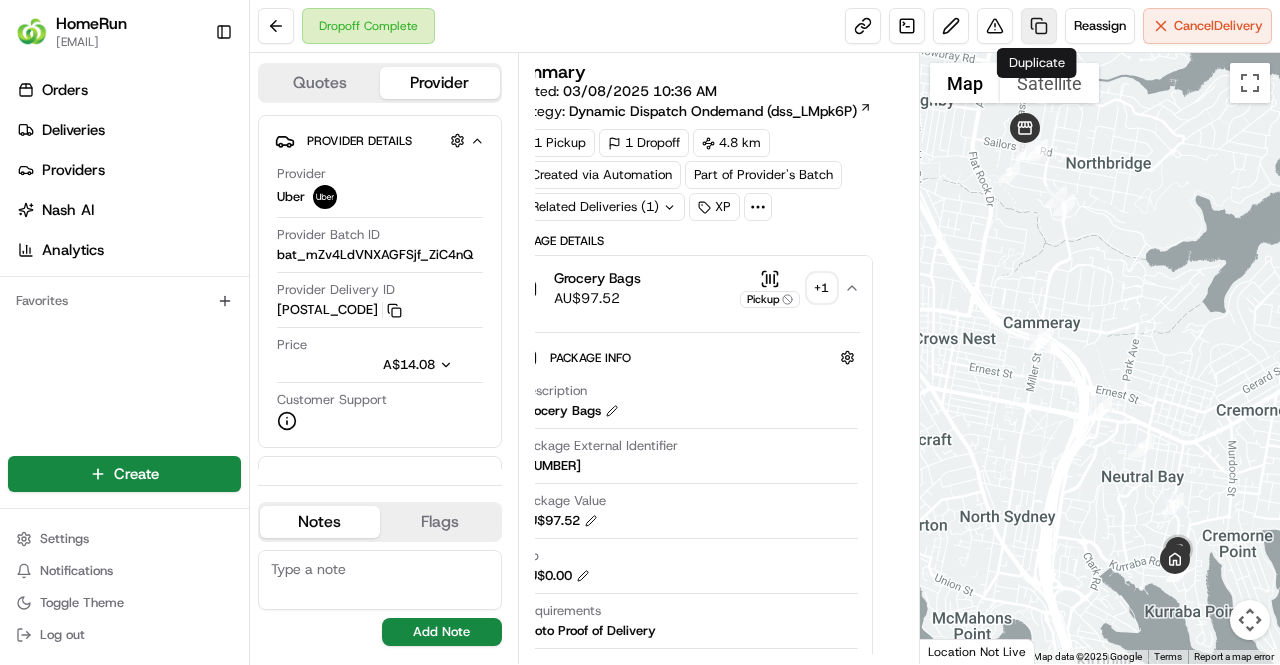 click at bounding box center (1039, 26) 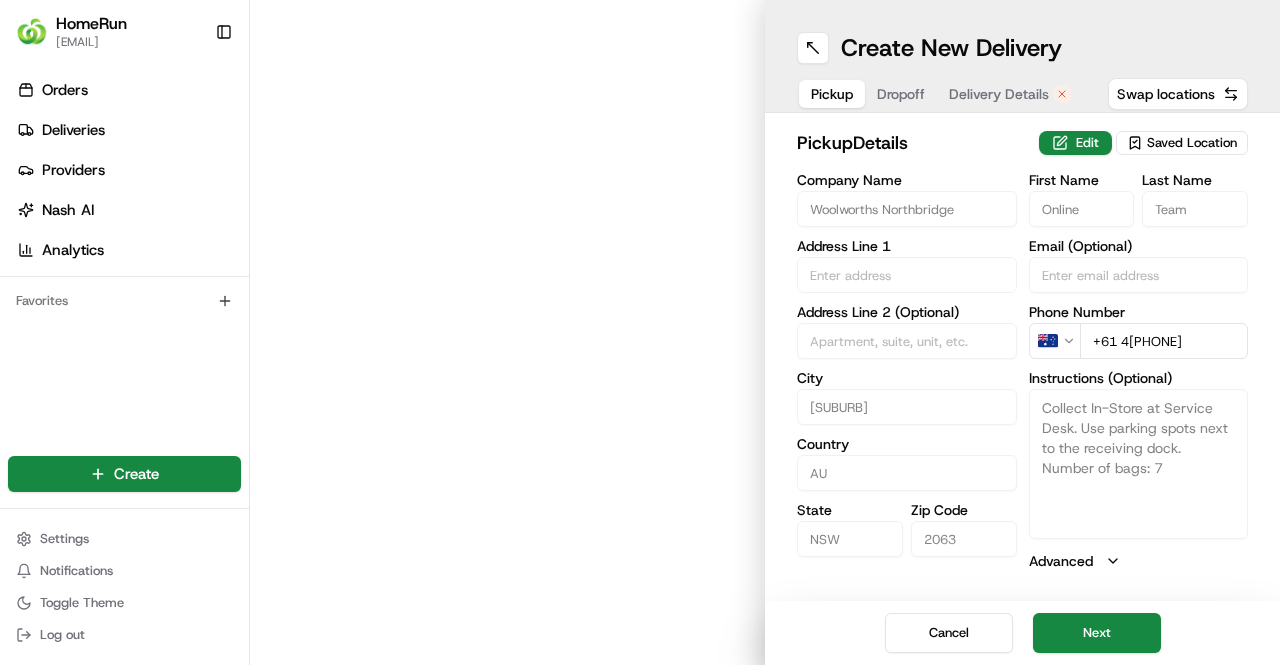 type on "79-113 Sailors Bay Road" 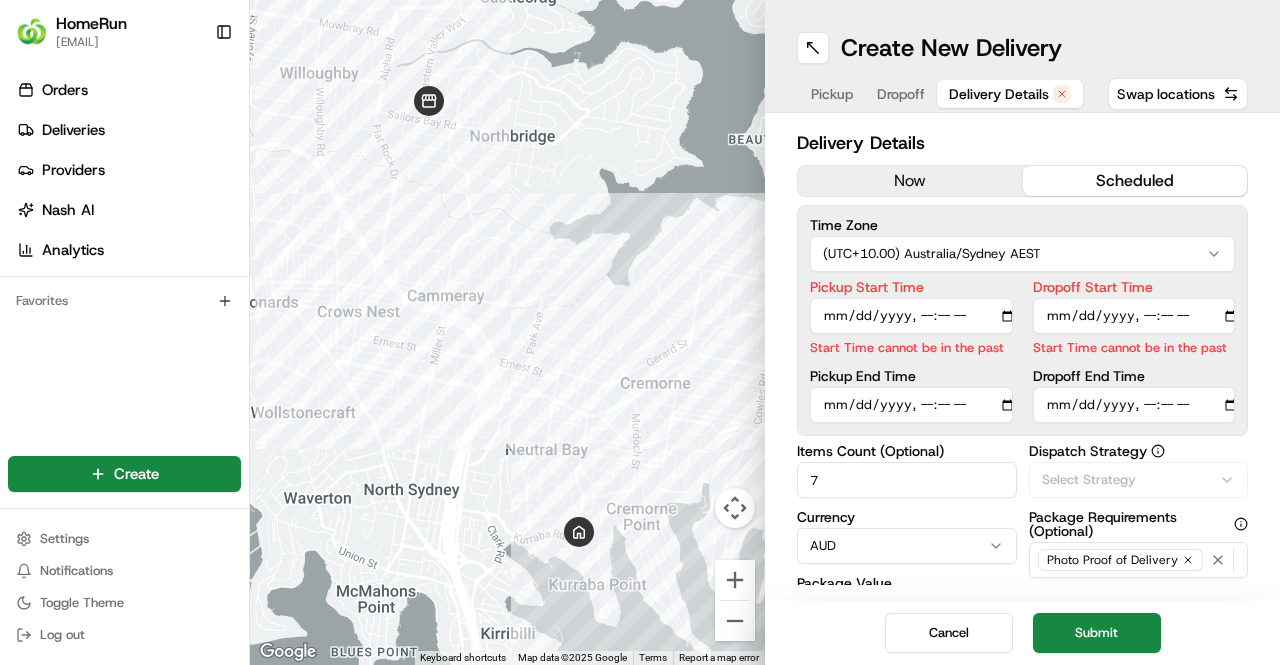 click on "Delivery Details" at bounding box center [999, 94] 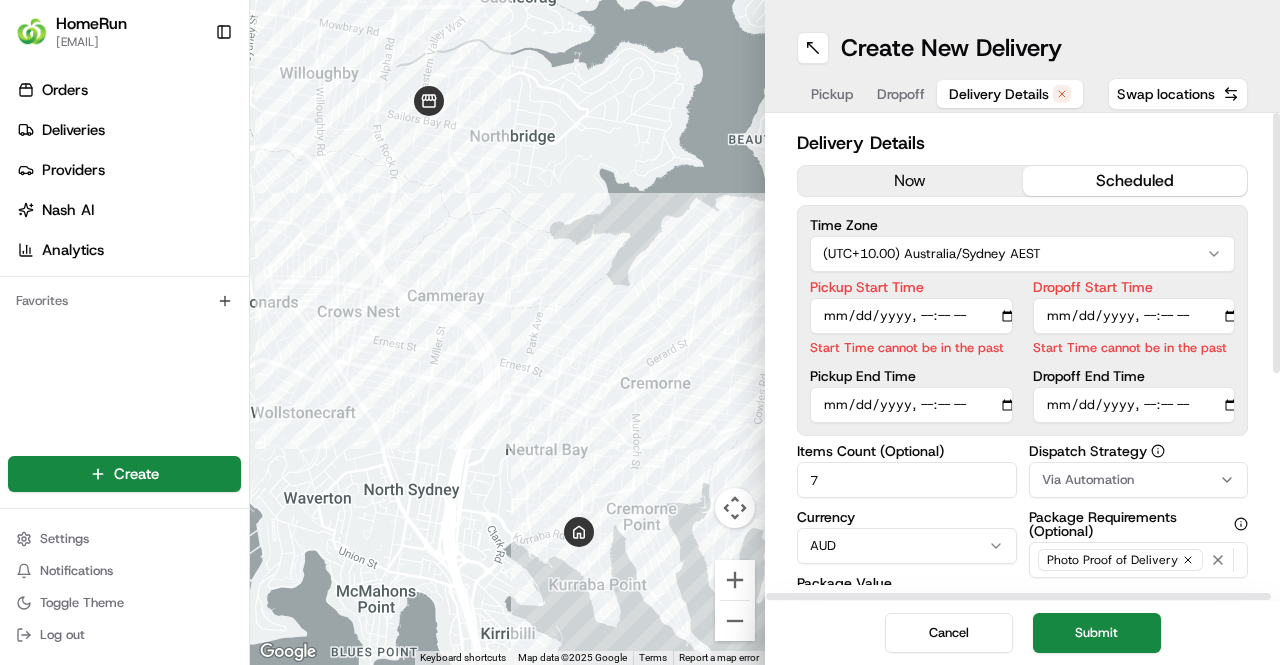 click on "Pickup Start Time" at bounding box center (911, 316) 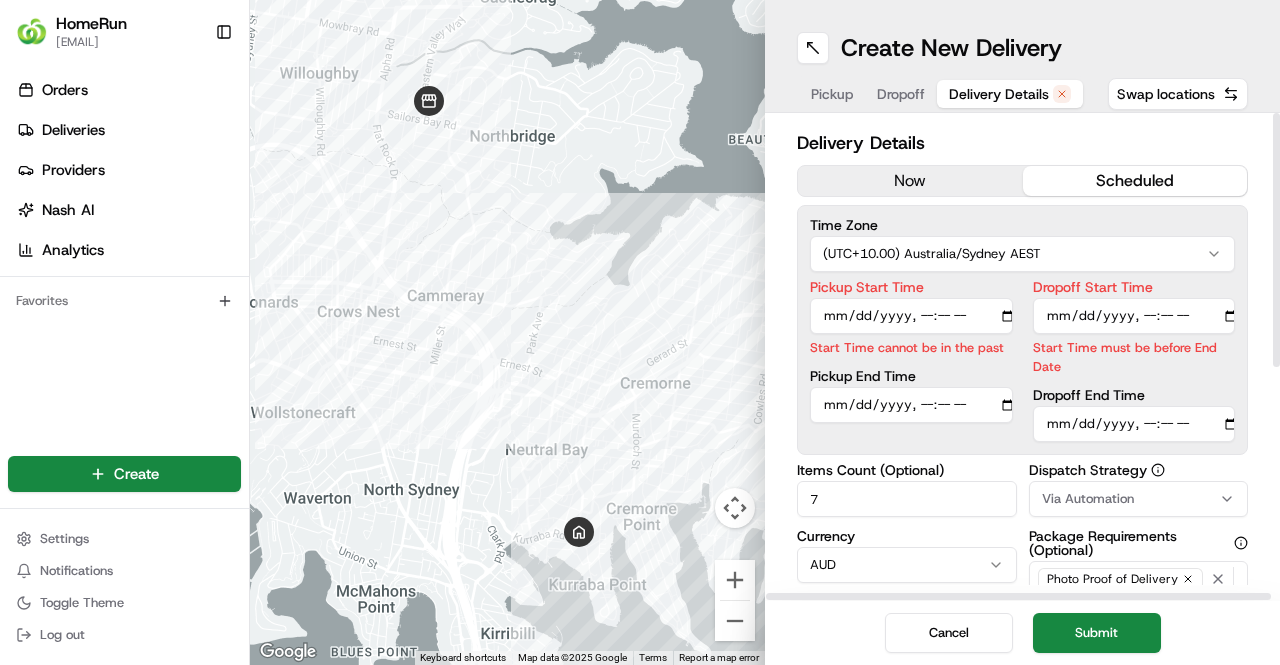 type on "2025-08-03T12:55" 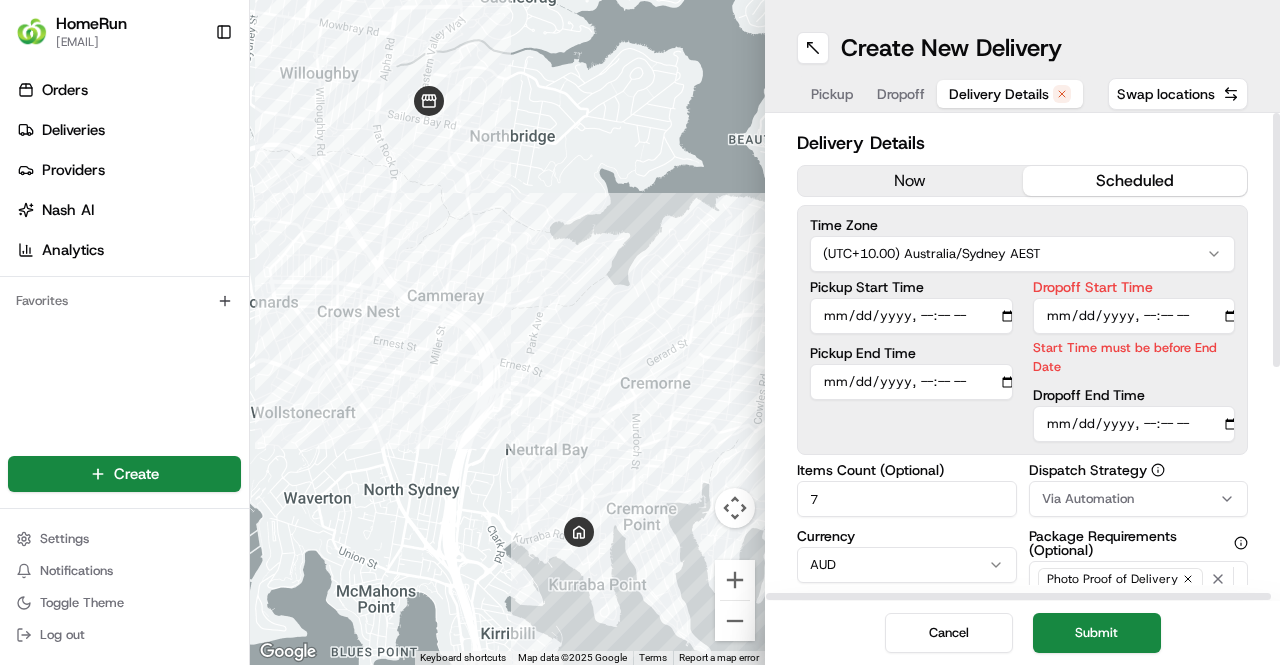 click on "Dropoff End Time" at bounding box center (1134, 424) 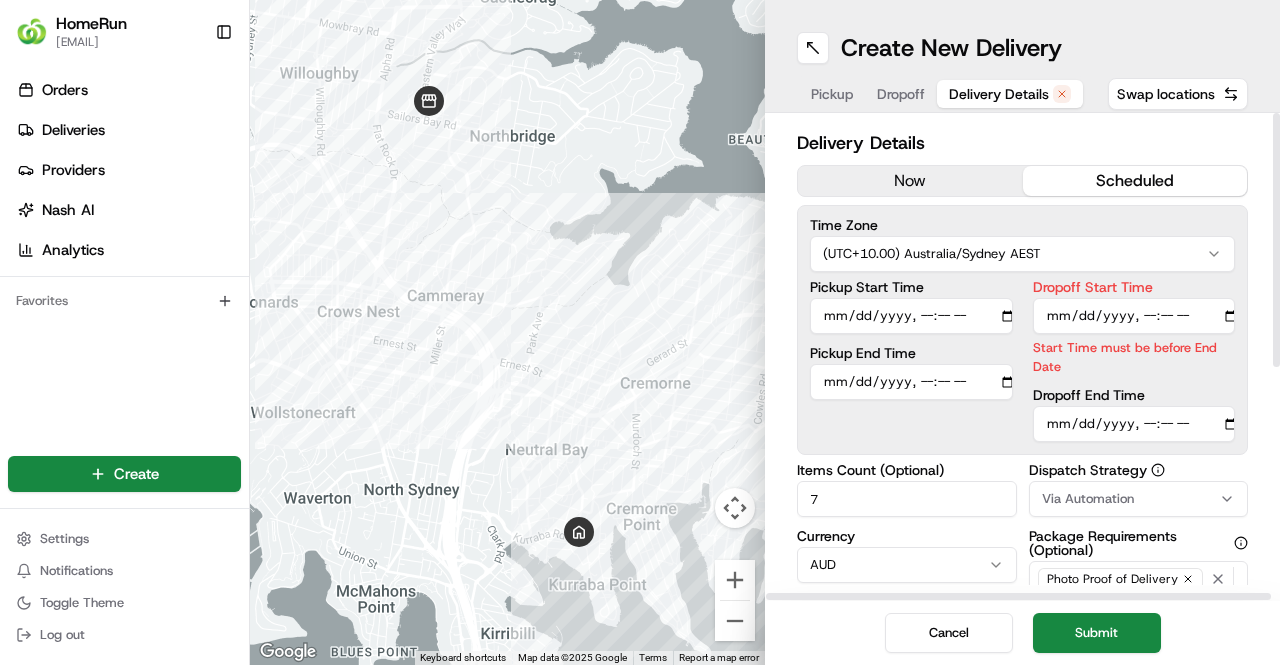 click on "Dropoff Start Time" at bounding box center (1134, 316) 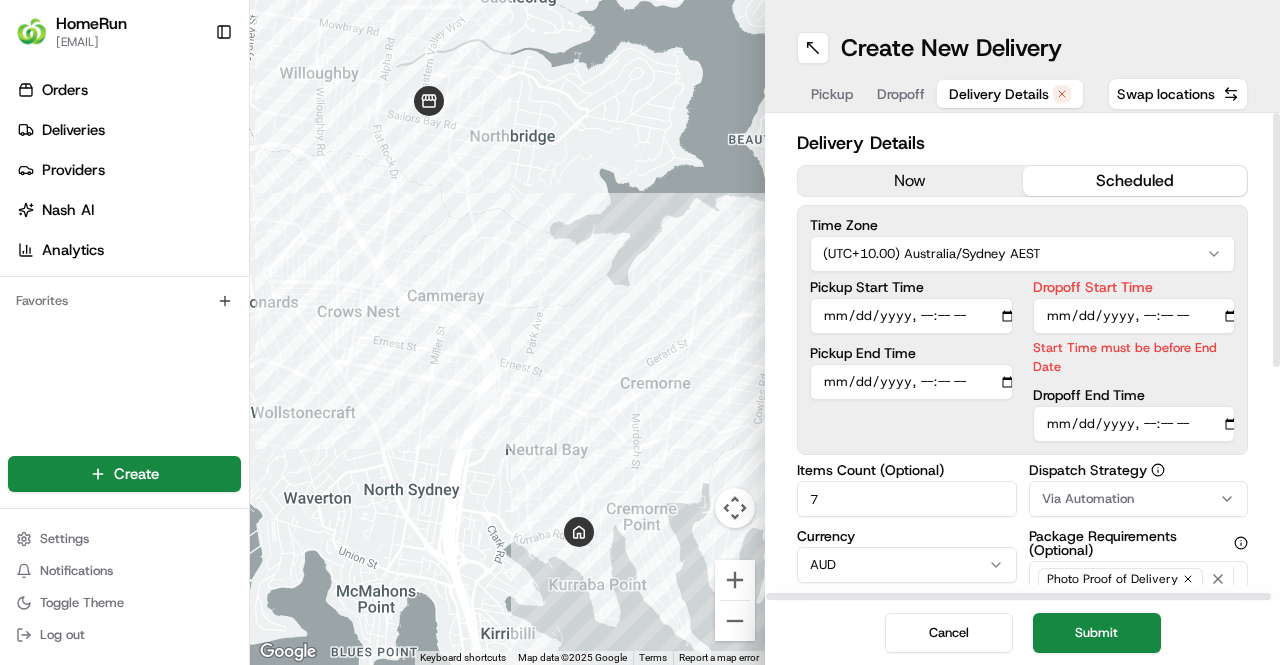 click on "Time Zone (UTC+10.00) Australia/Sydney AEST Pickup Start Time Pickup End Time Dropoff Start Time Start Time must be before End Date Dropoff End Time" at bounding box center [1022, 330] 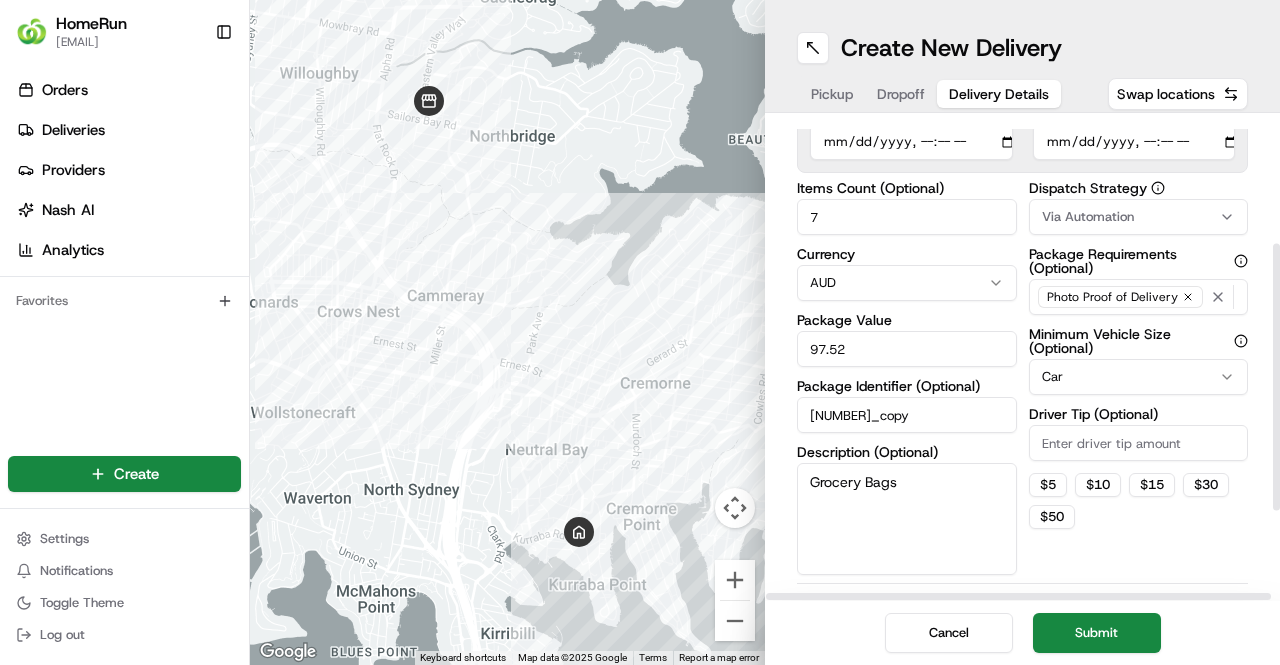 scroll, scrollTop: 241, scrollLeft: 0, axis: vertical 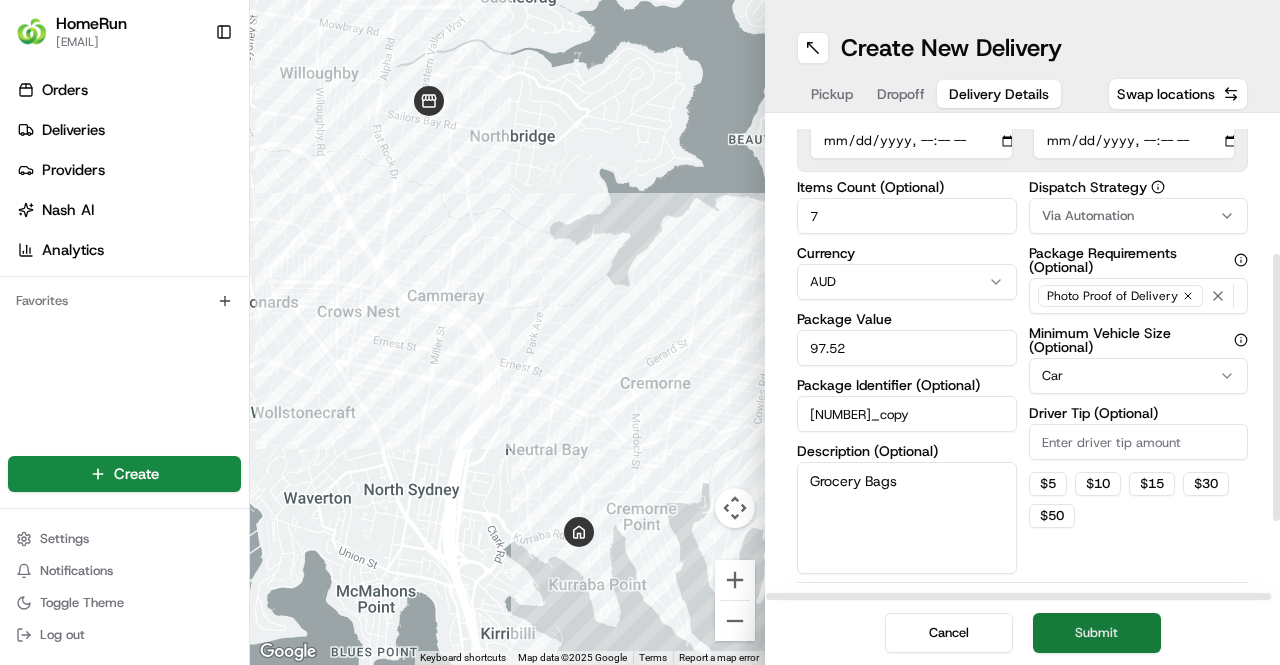 click on "Submit" at bounding box center [1097, 633] 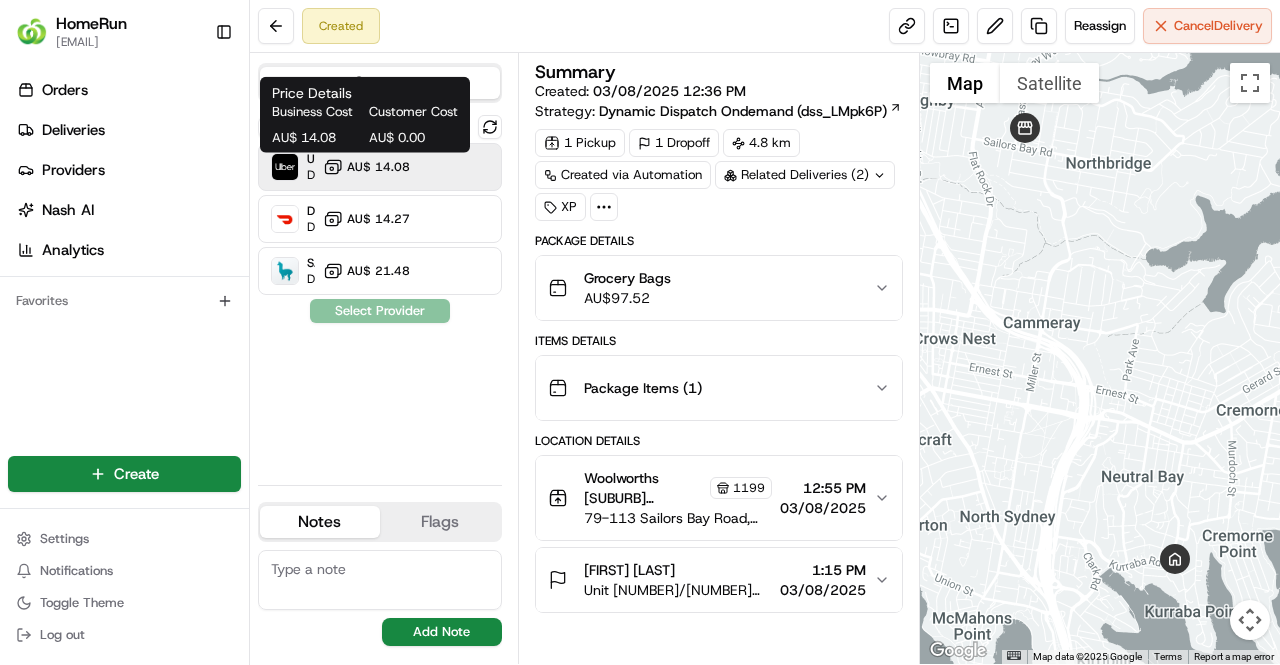 click on "AU$   14.08" at bounding box center [378, 167] 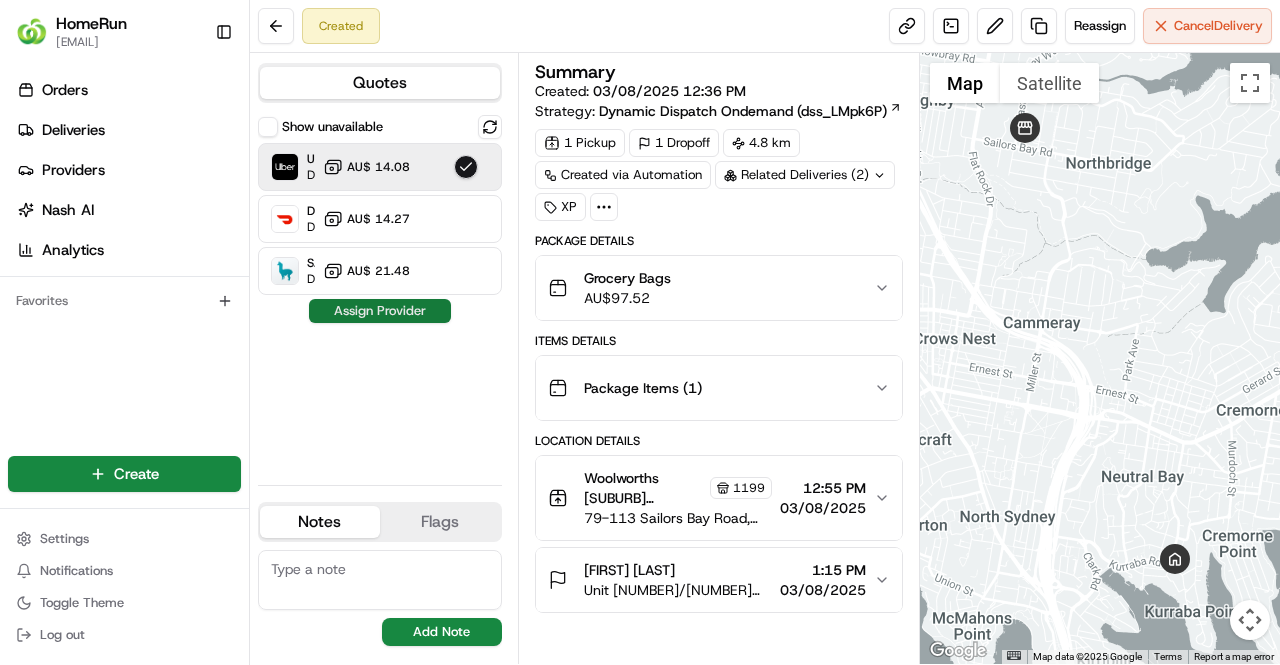 click on "Assign Provider" at bounding box center [380, 311] 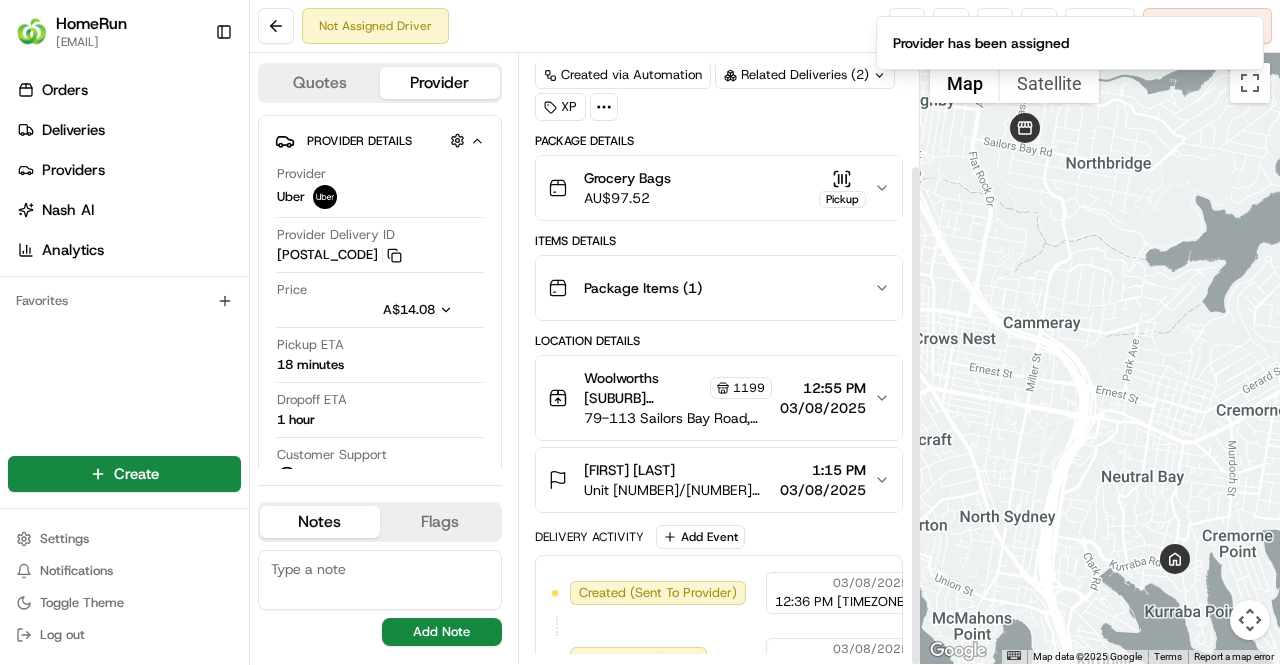 scroll, scrollTop: 136, scrollLeft: 0, axis: vertical 